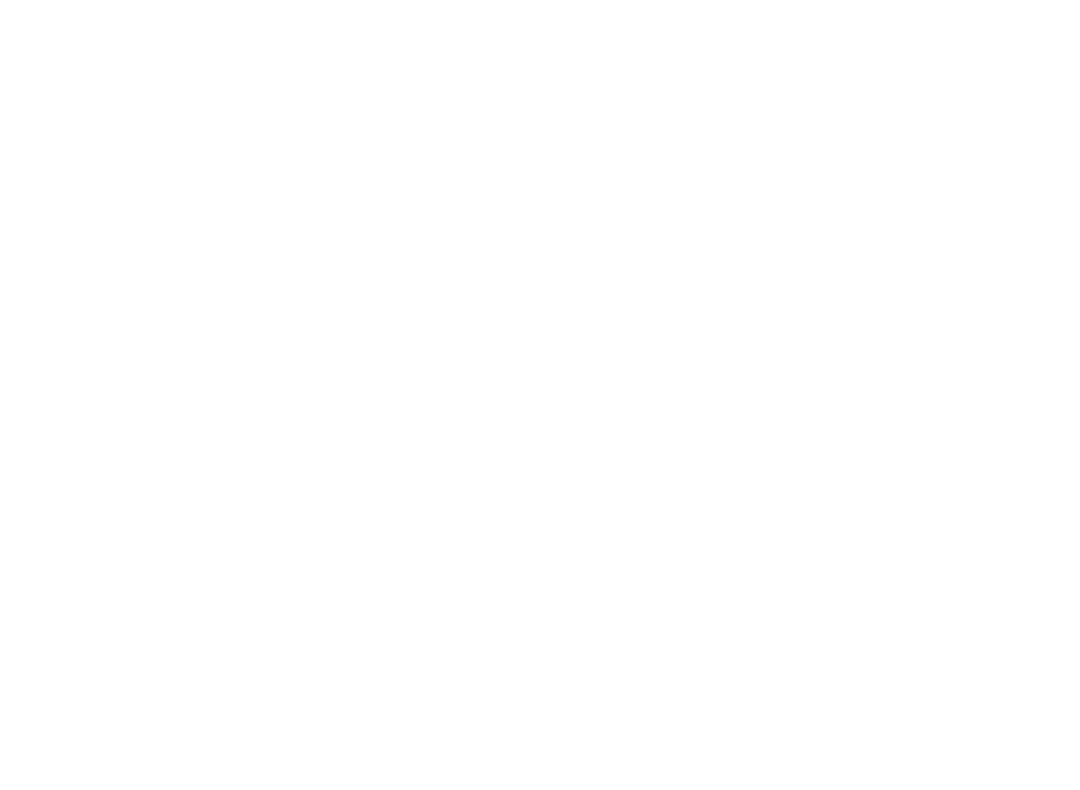 scroll, scrollTop: 0, scrollLeft: 0, axis: both 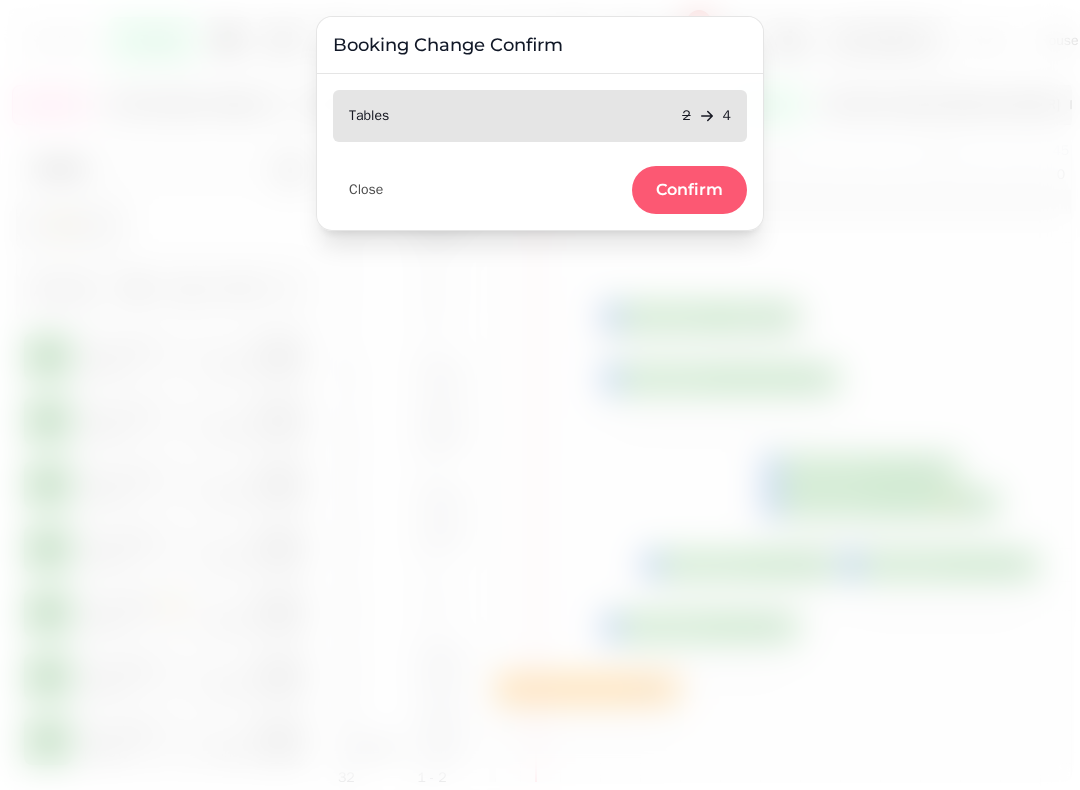 click on "Confirm" at bounding box center (689, 190) 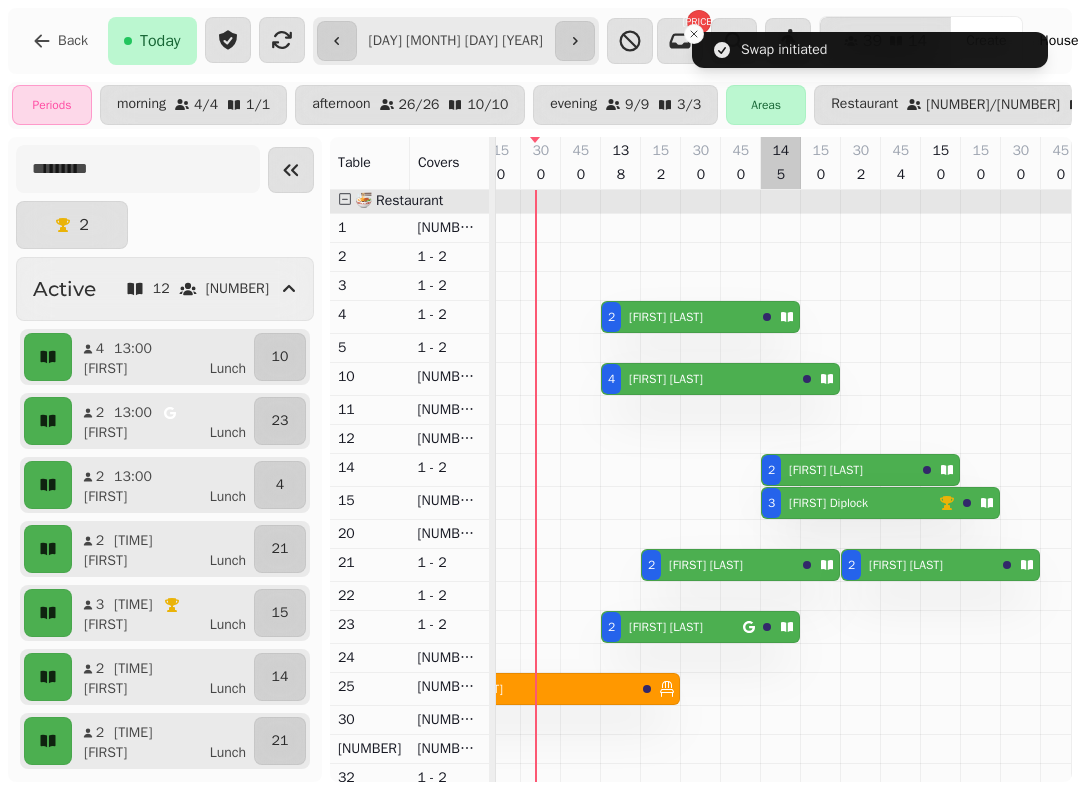 click at bounding box center [781, 722] 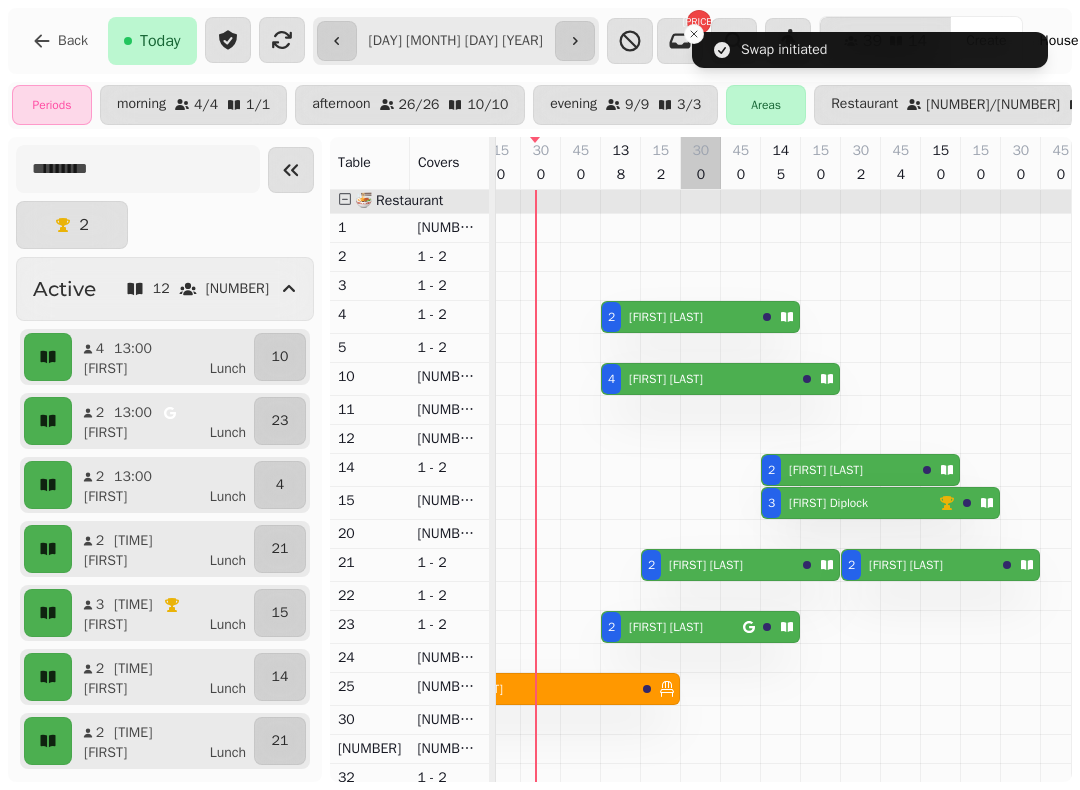 click at bounding box center [701, 722] 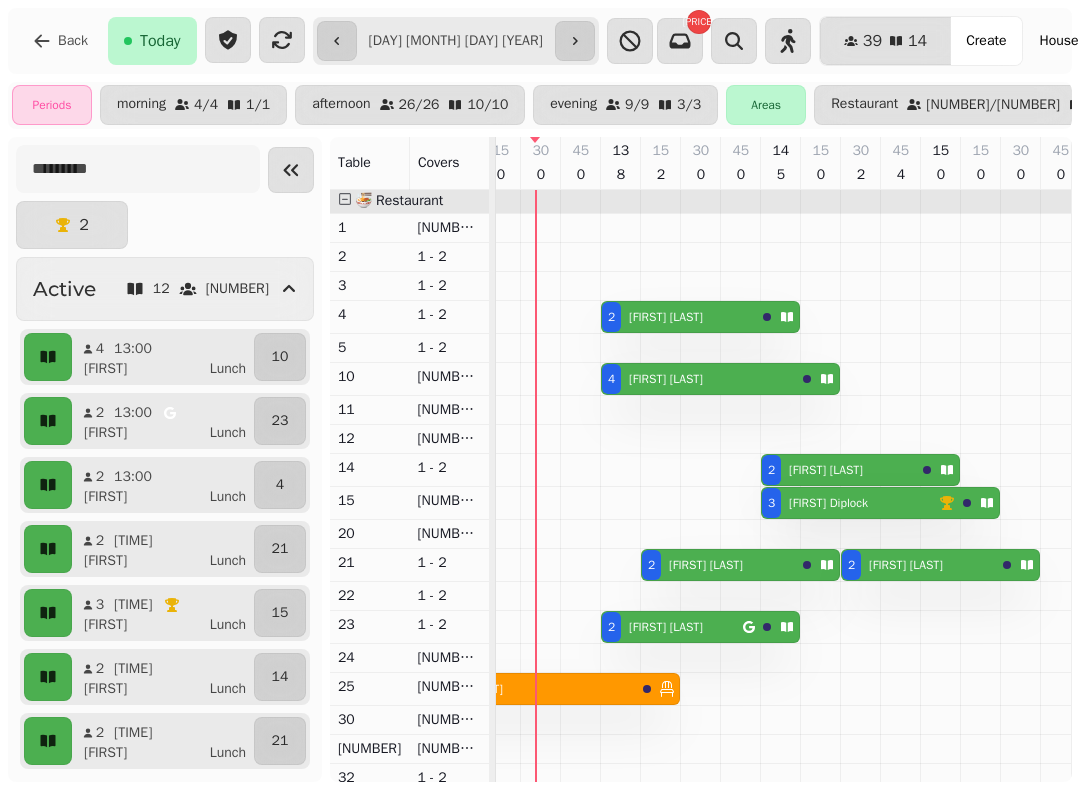 click on "[FIRST] [LAST]" at bounding box center (666, 317) 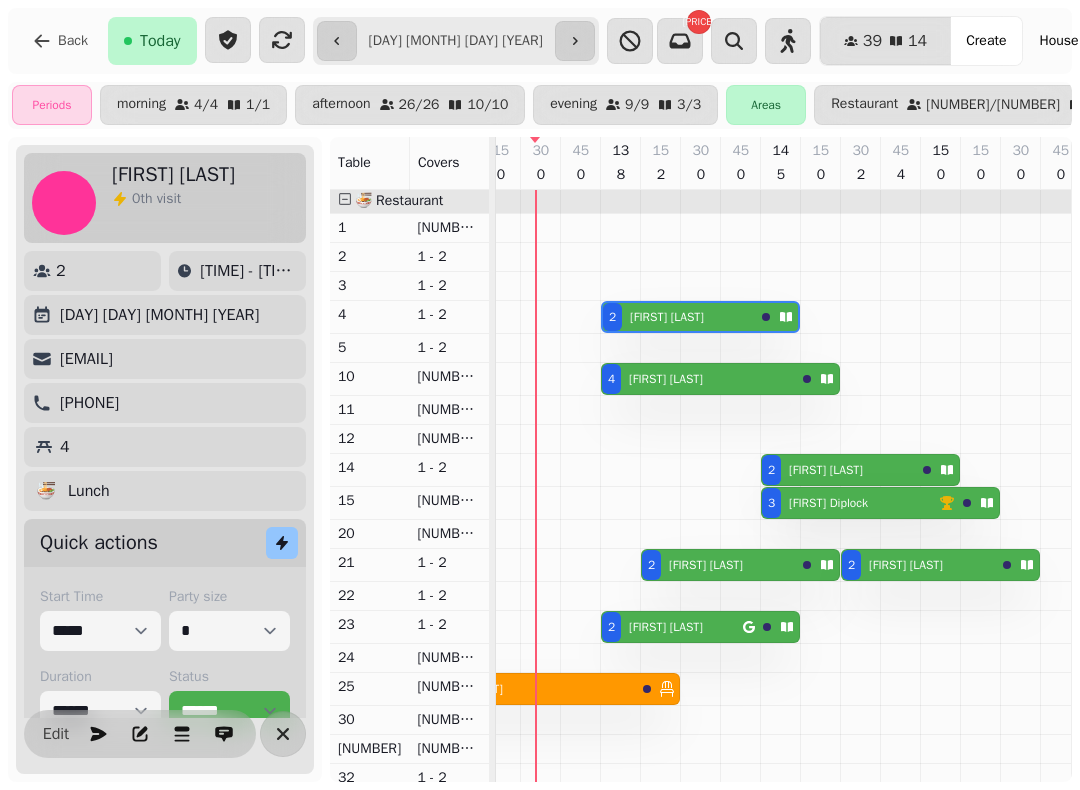 scroll, scrollTop: 0, scrollLeft: 2067, axis: horizontal 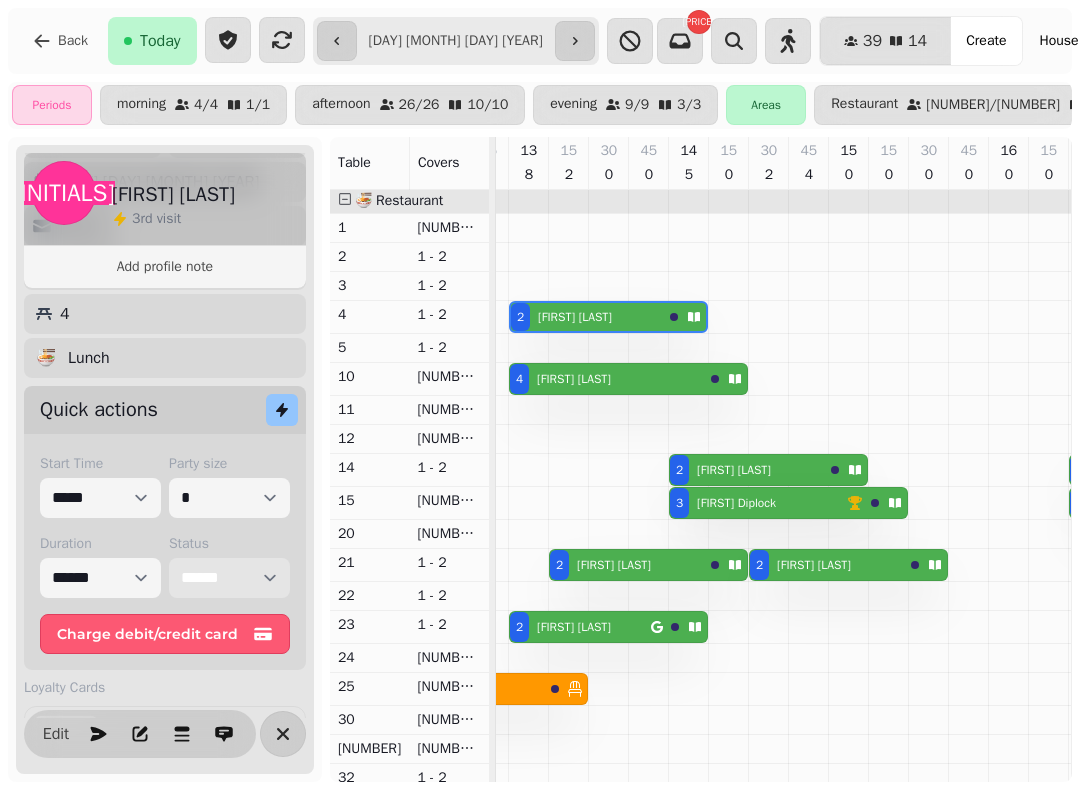 click on "**********" at bounding box center (229, 578) 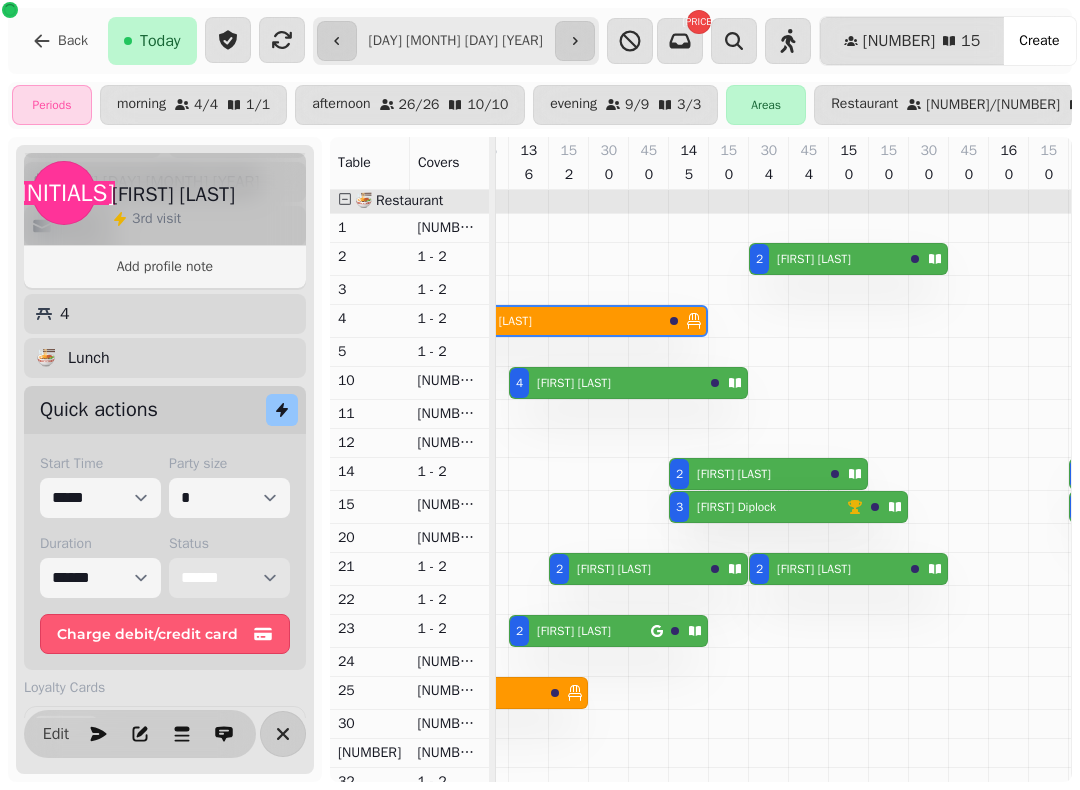 scroll, scrollTop: 0, scrollLeft: 1919, axis: horizontal 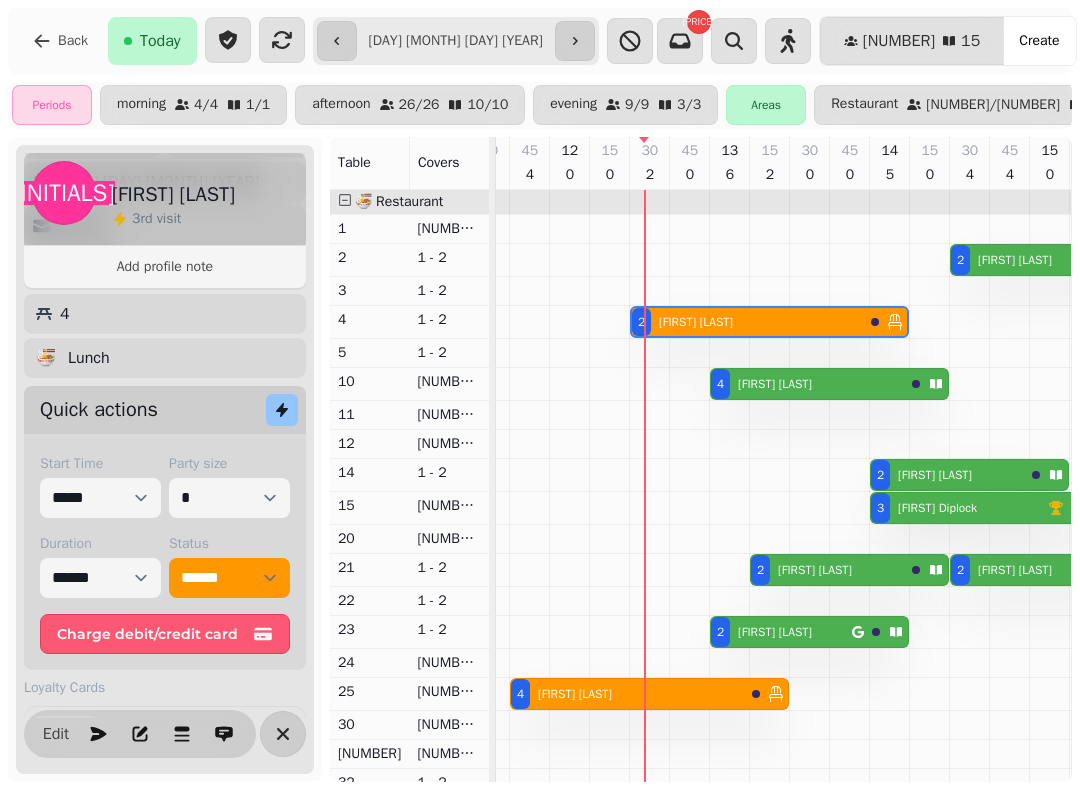 click at bounding box center [650, 725] 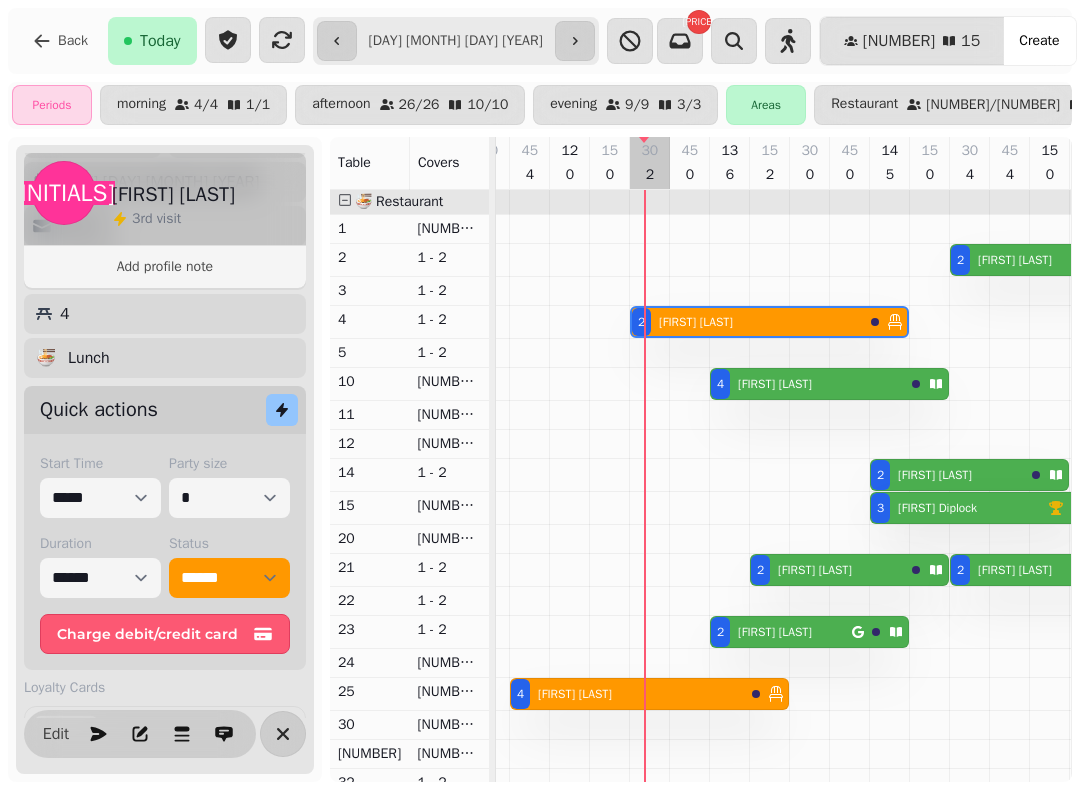 click at bounding box center [650, 725] 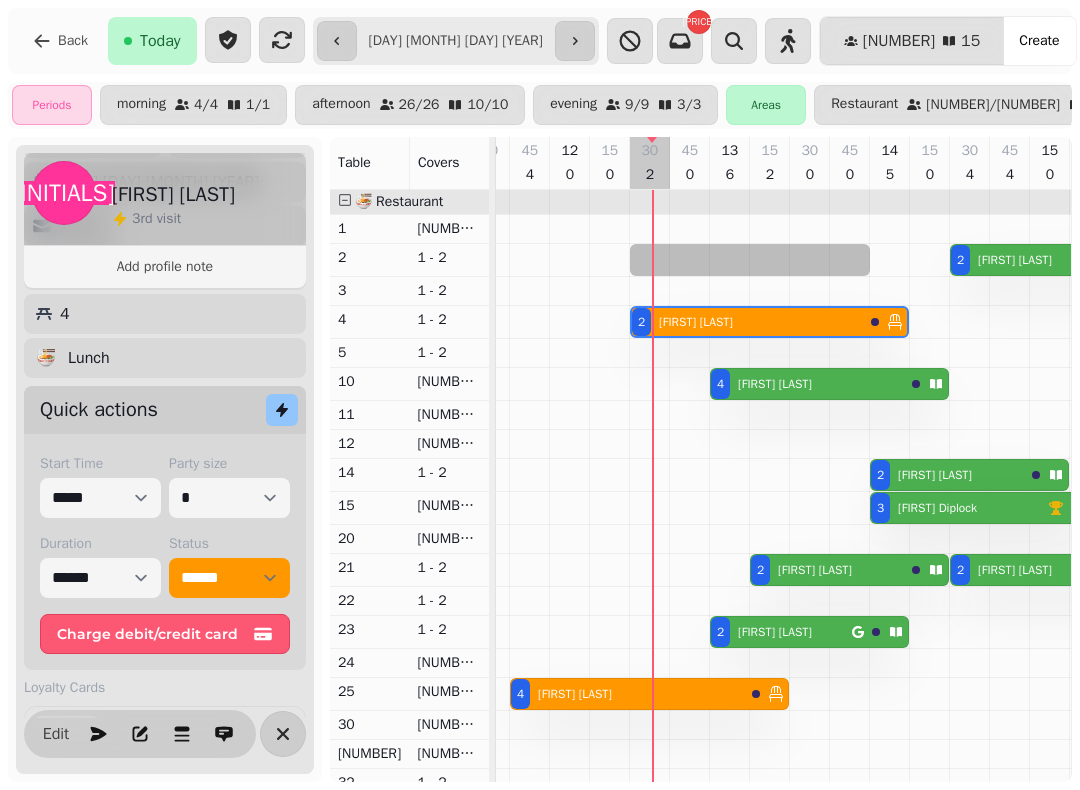 select on "*" 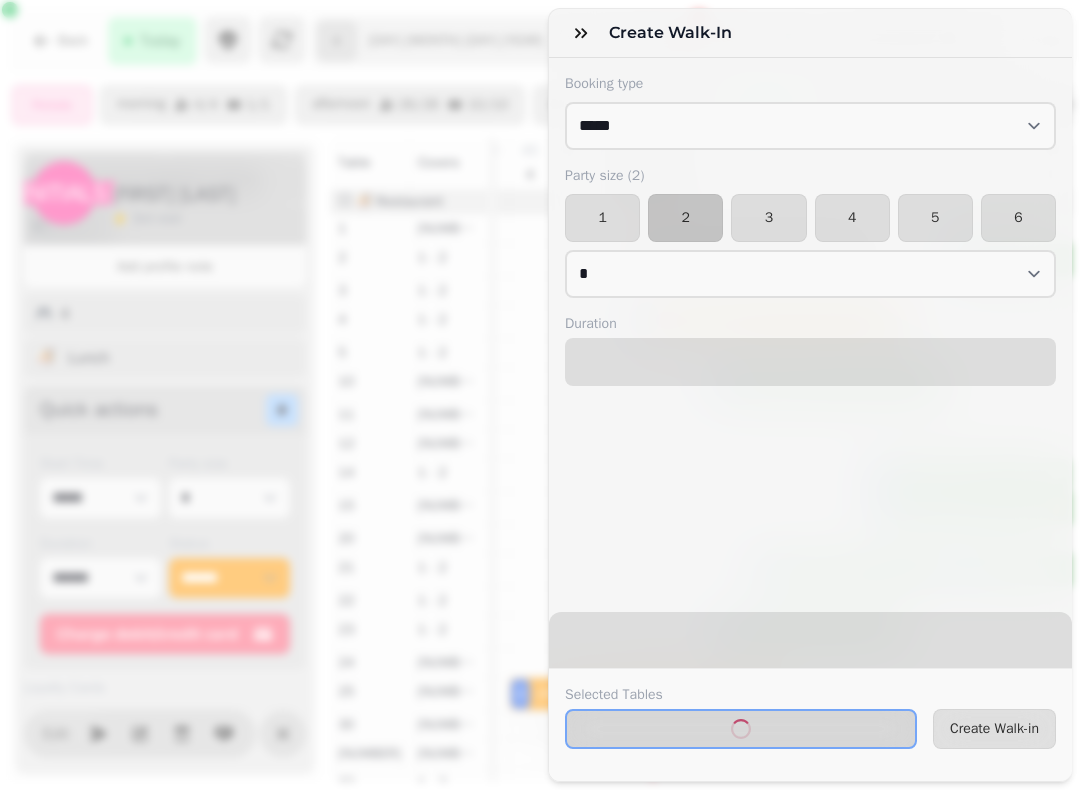 click on "Create Walk-in" at bounding box center (994, 729) 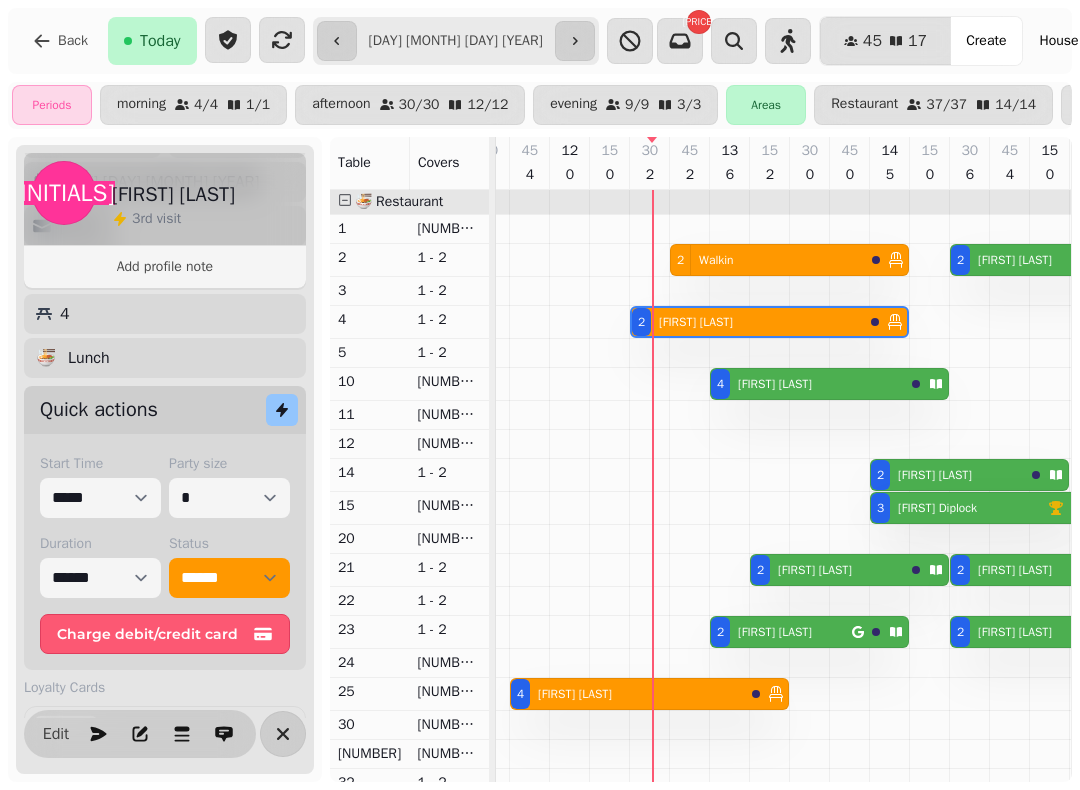 scroll, scrollTop: 2, scrollLeft: 1866, axis: both 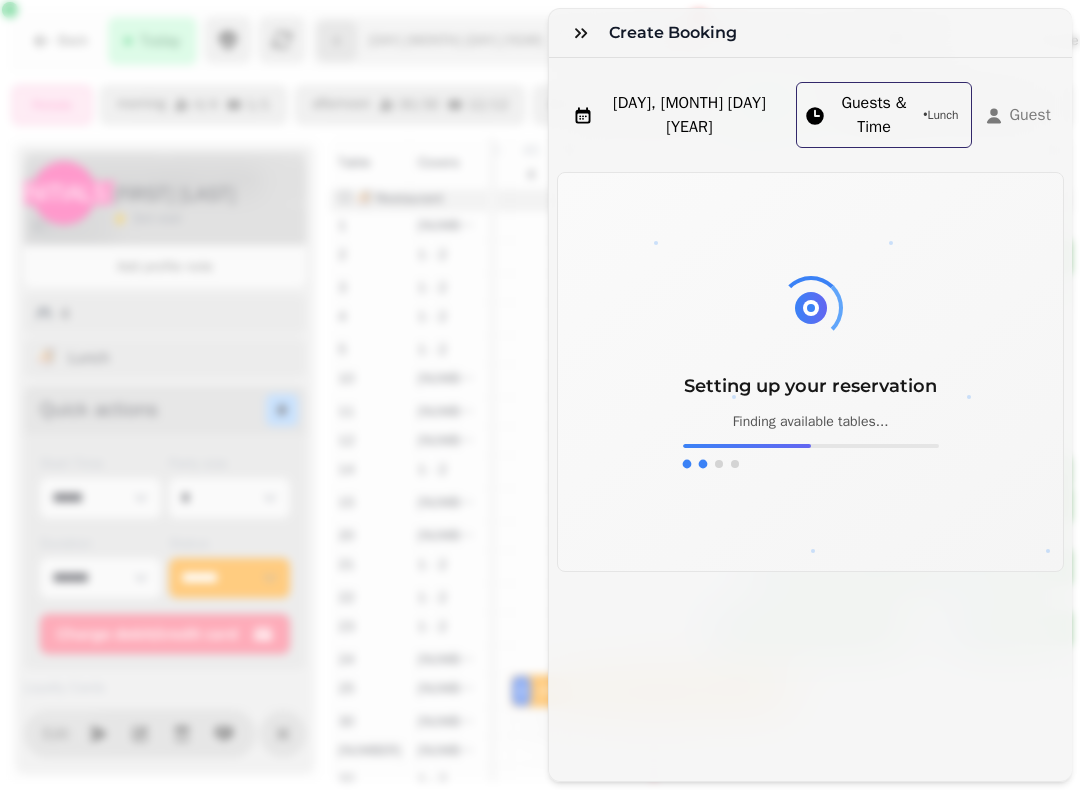 click at bounding box center (581, 33) 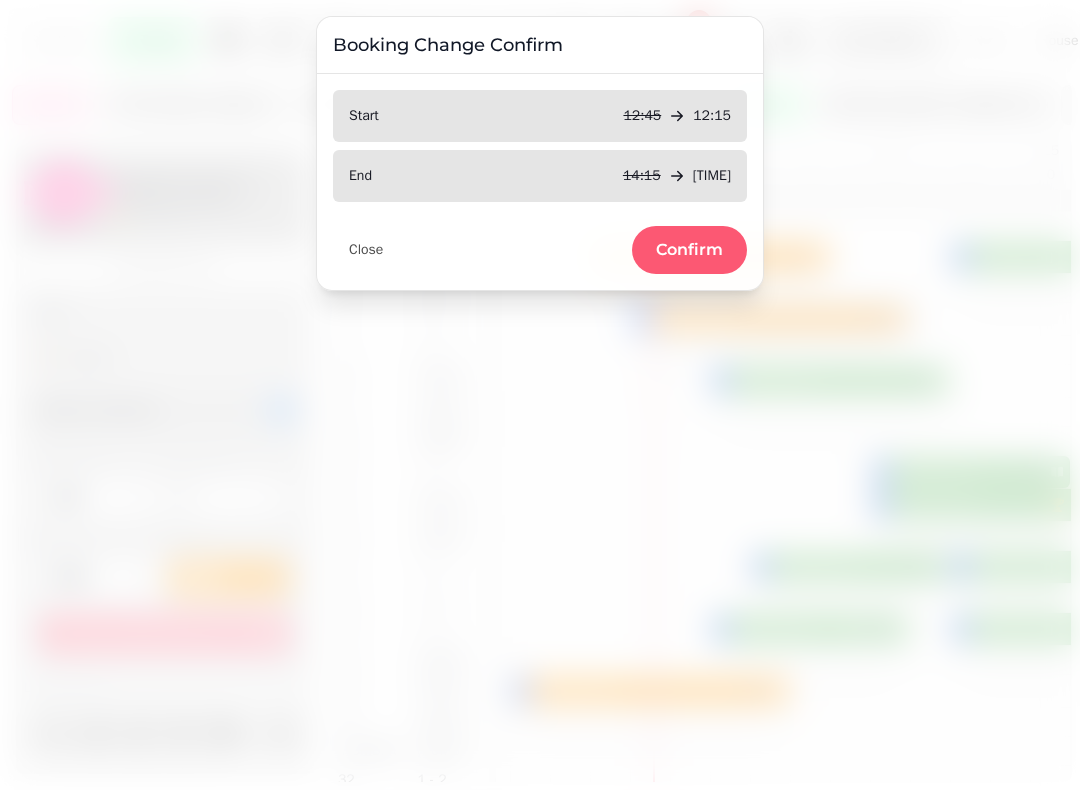 click on "Confirm" at bounding box center (689, 250) 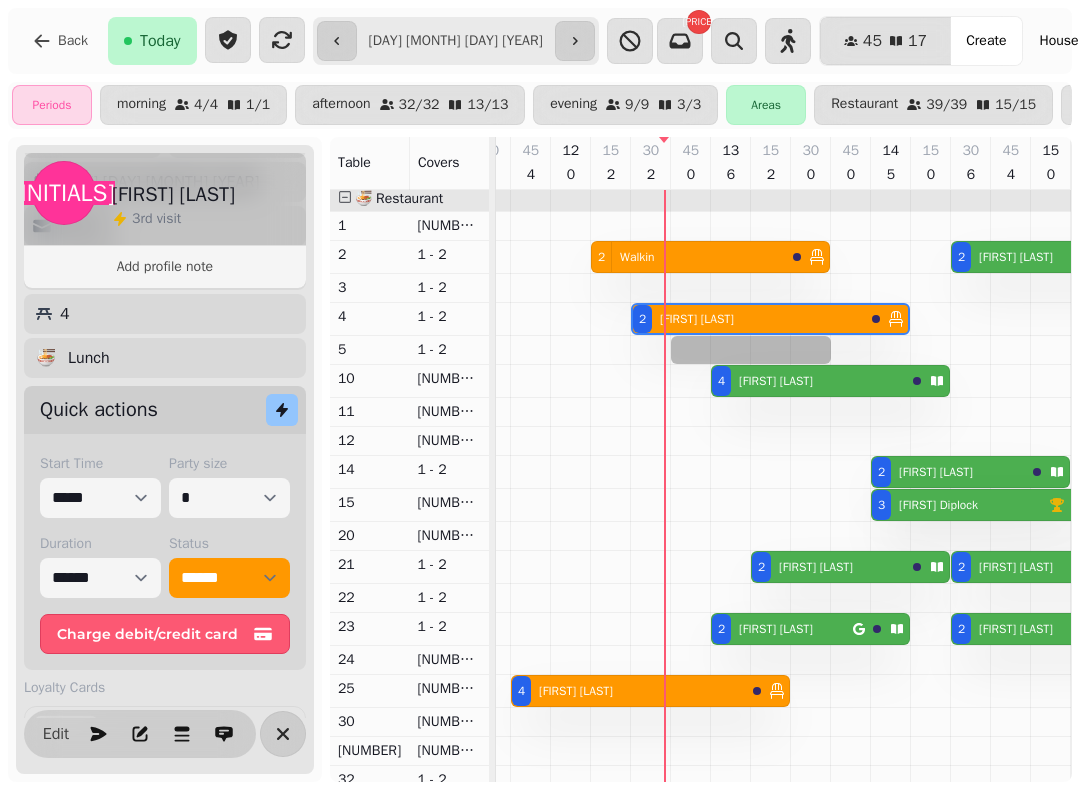 select on "*" 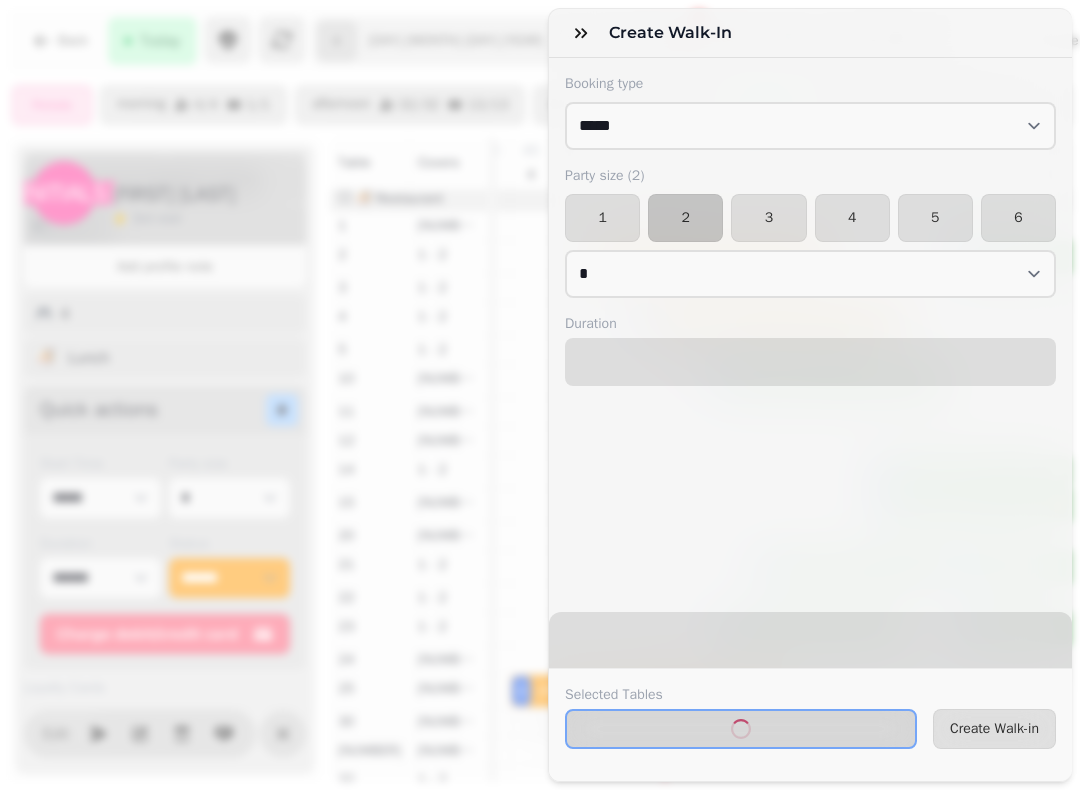 select on "****" 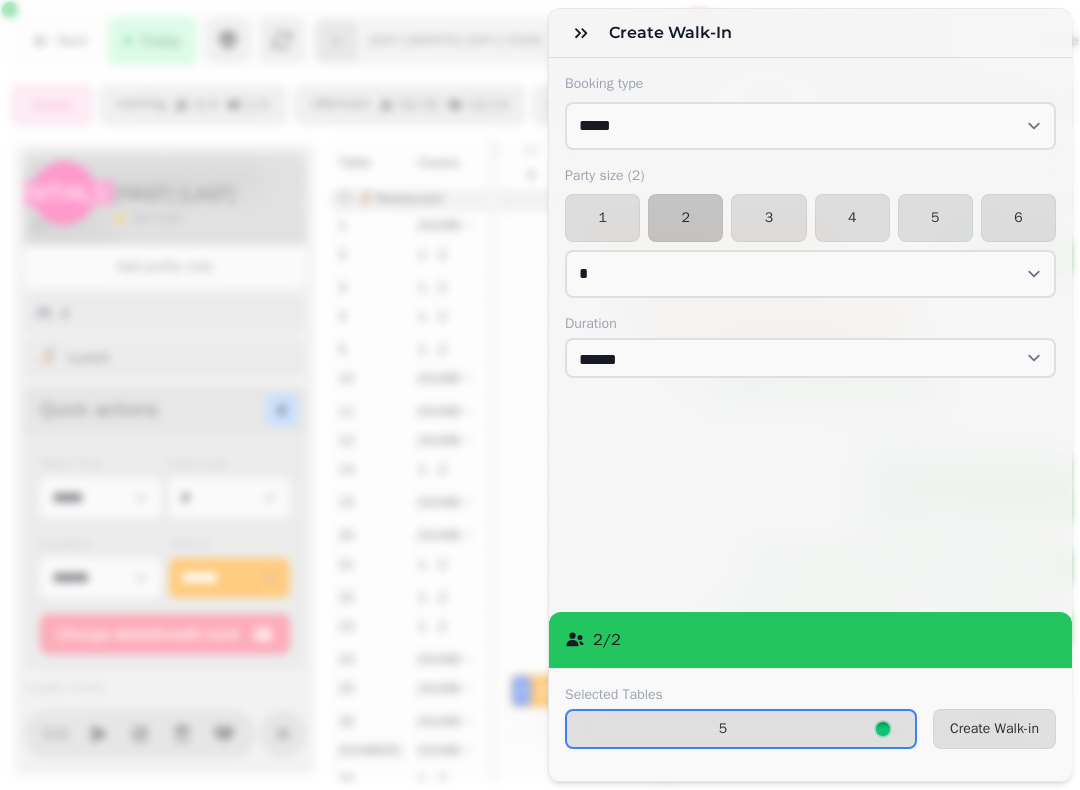 click on "Create Walk-in" at bounding box center (994, 729) 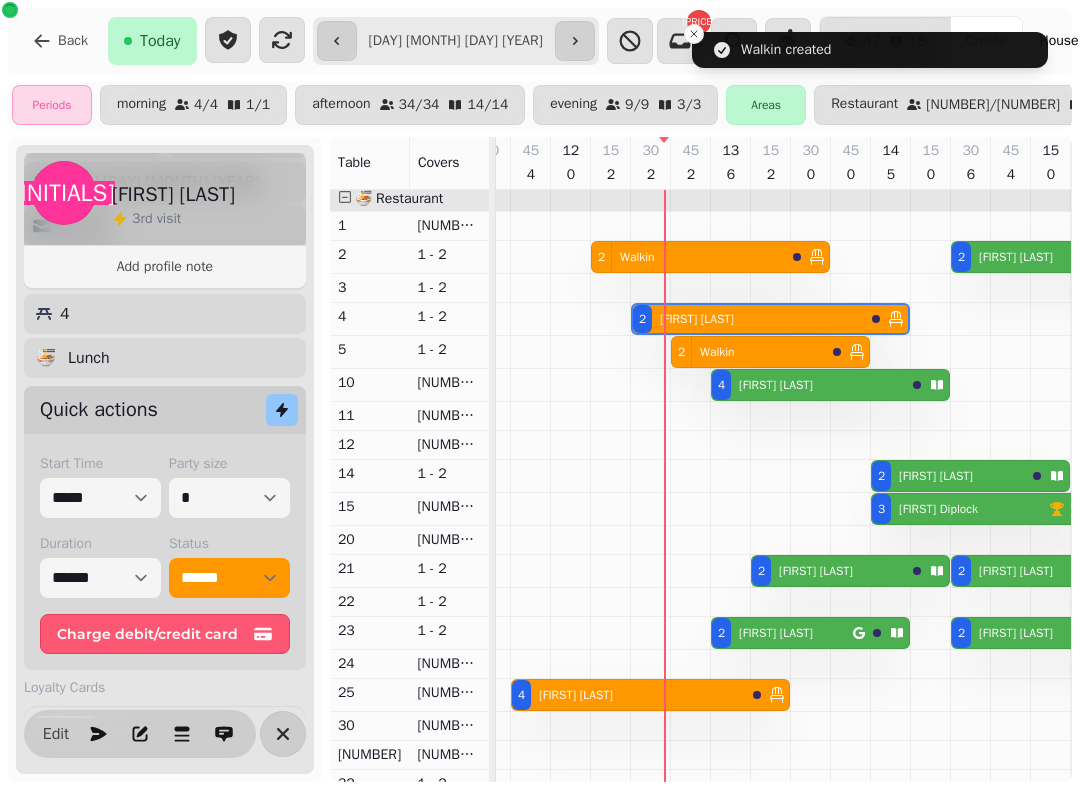 scroll, scrollTop: 0, scrollLeft: 1719, axis: horizontal 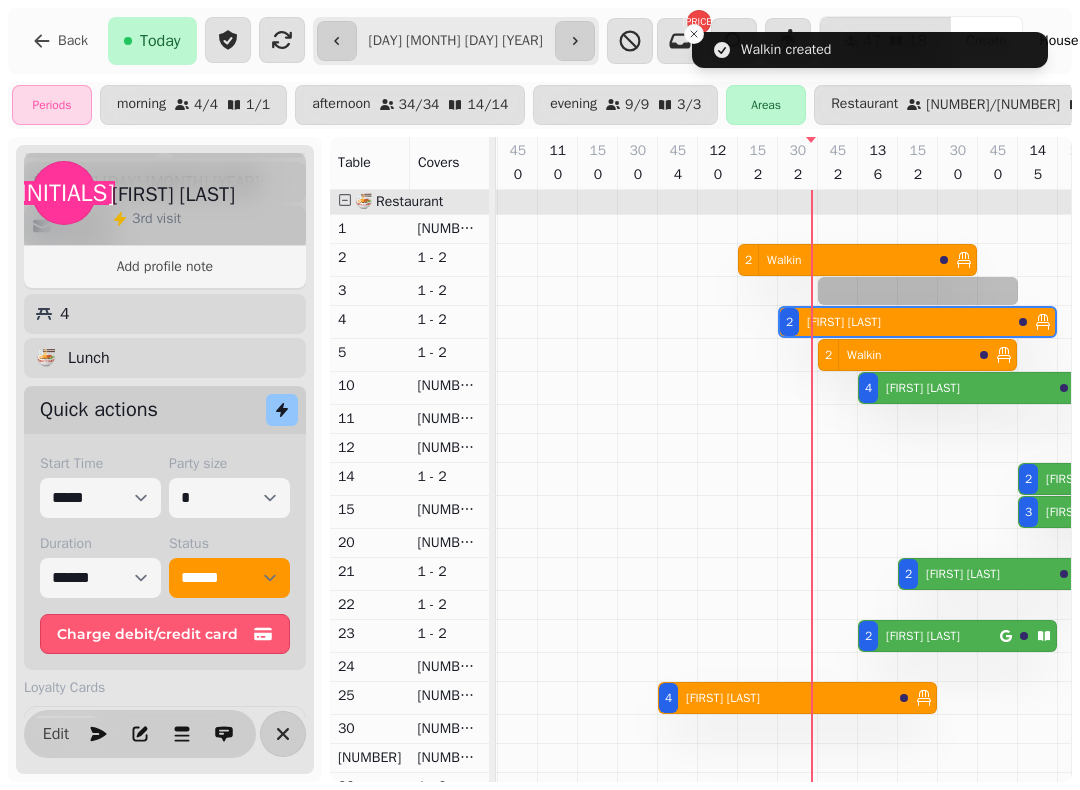 select on "*" 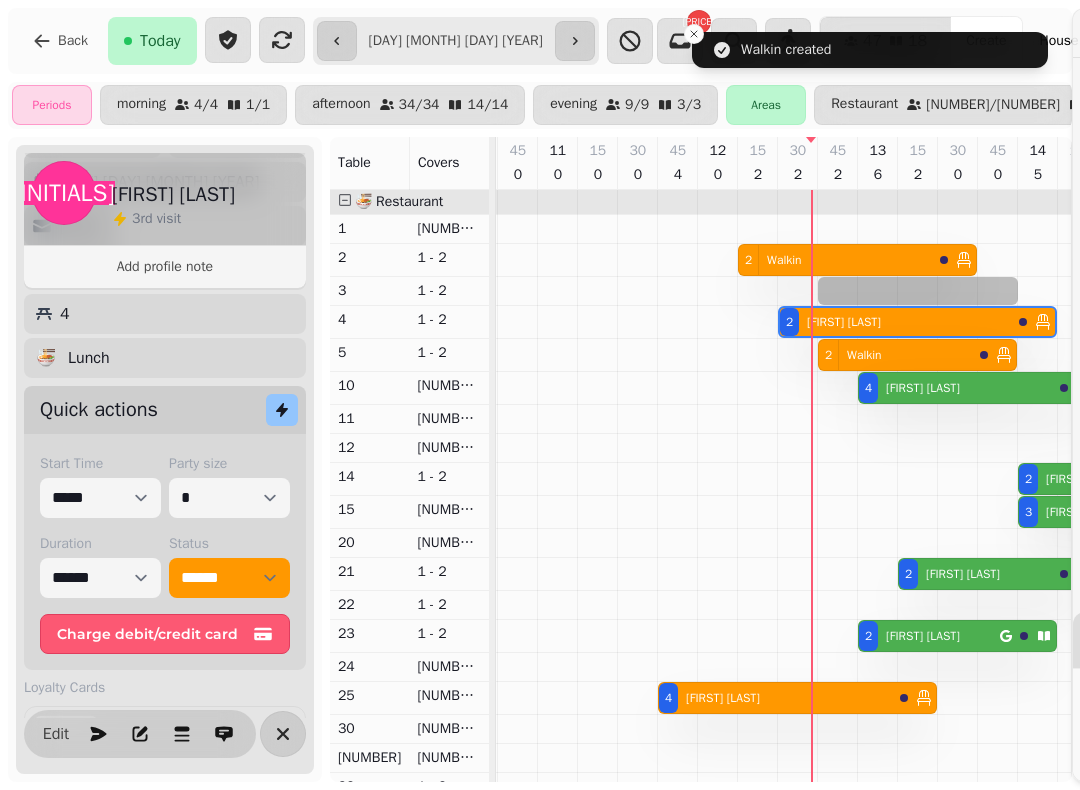 select on "****" 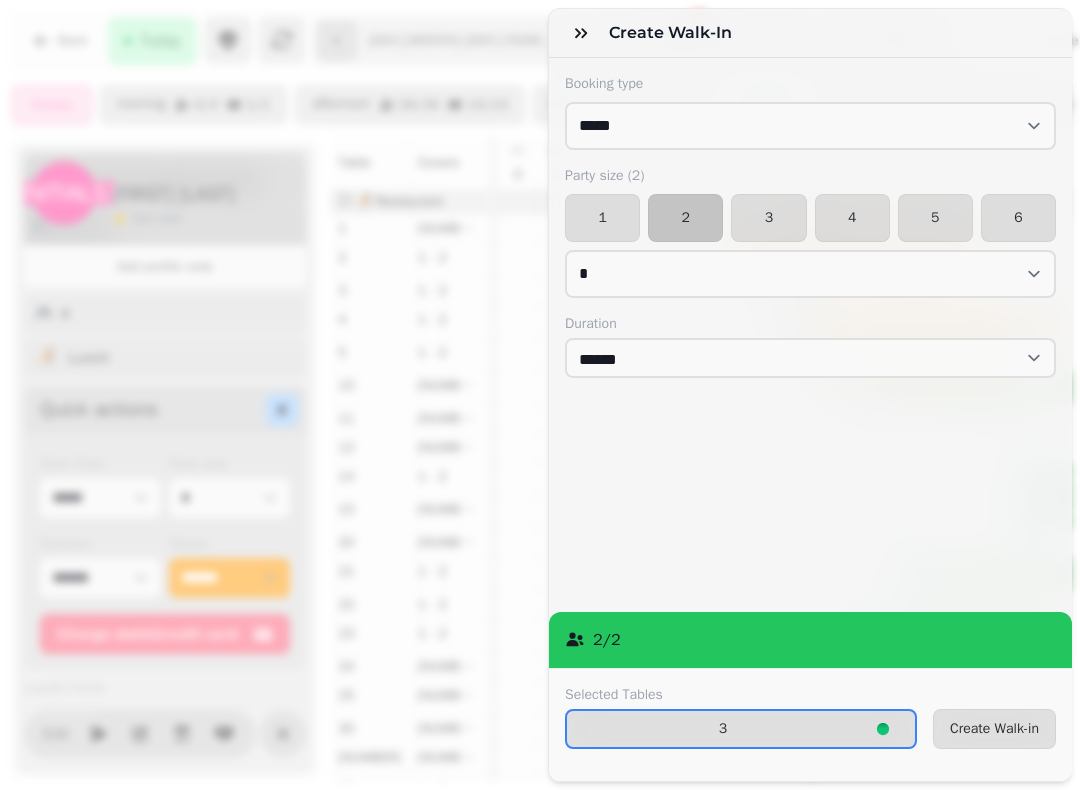 click on "Create Walk-in" at bounding box center [994, 729] 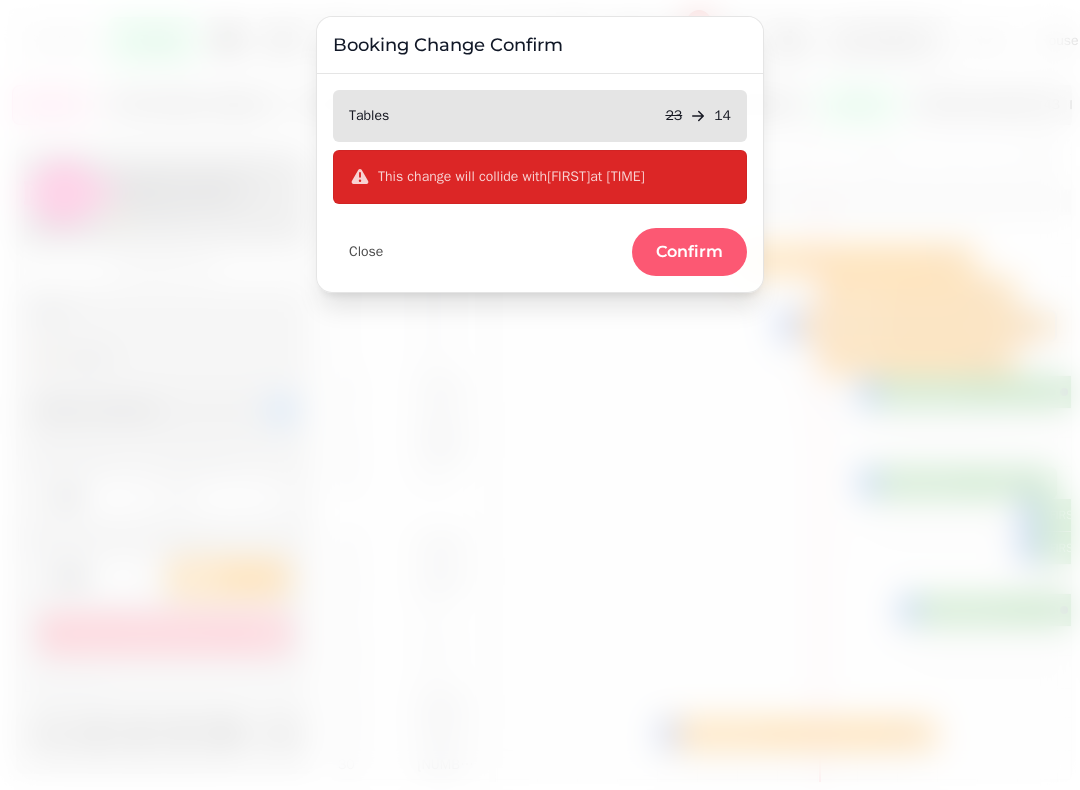 click on "Close Confirm" at bounding box center [540, 244] 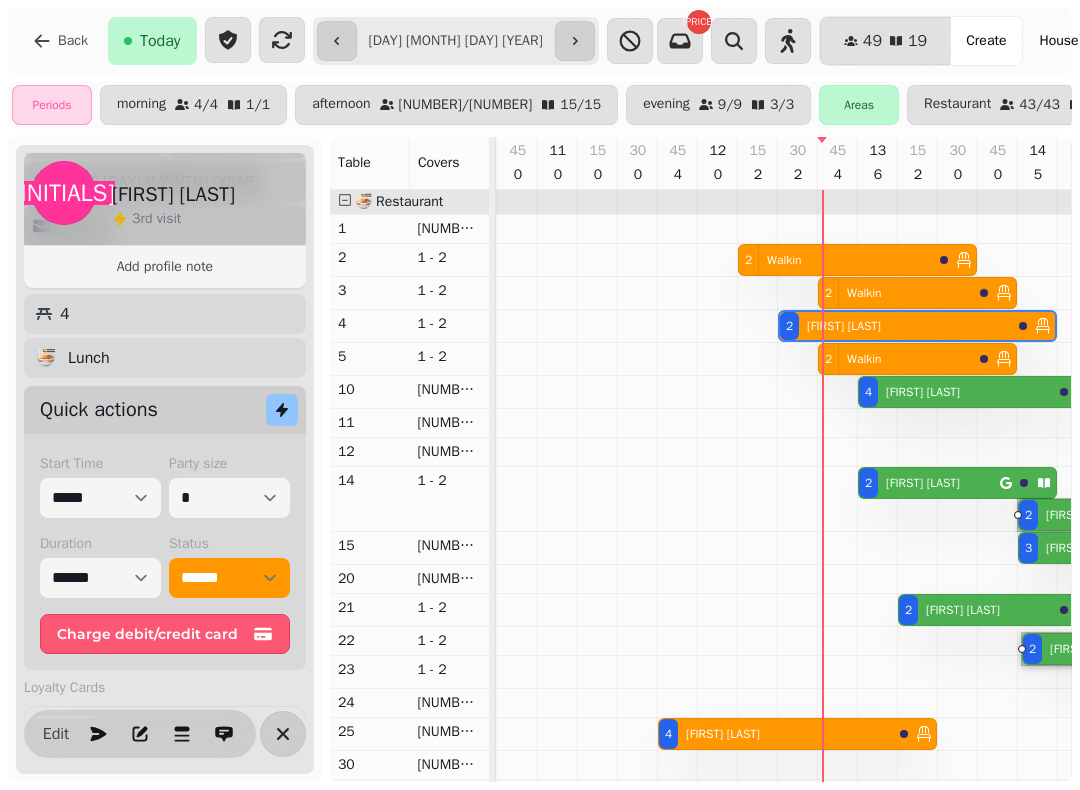 scroll, scrollTop: 0, scrollLeft: 1754, axis: horizontal 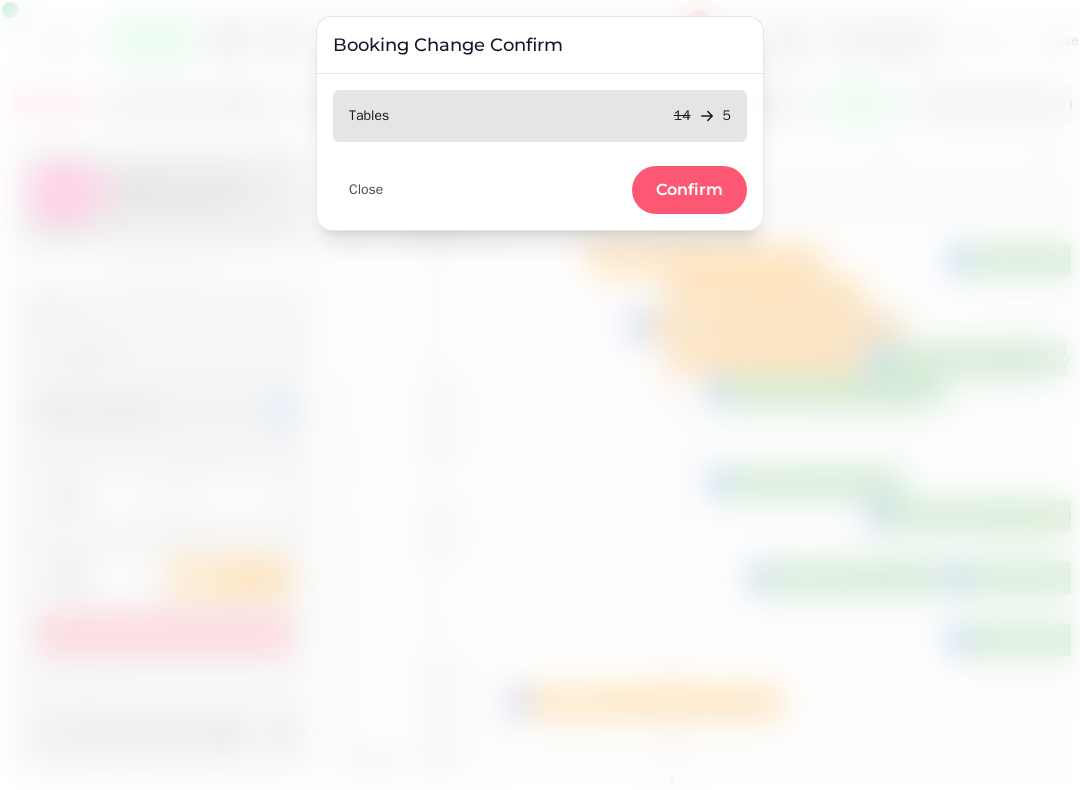 click on "Confirm" at bounding box center (689, 190) 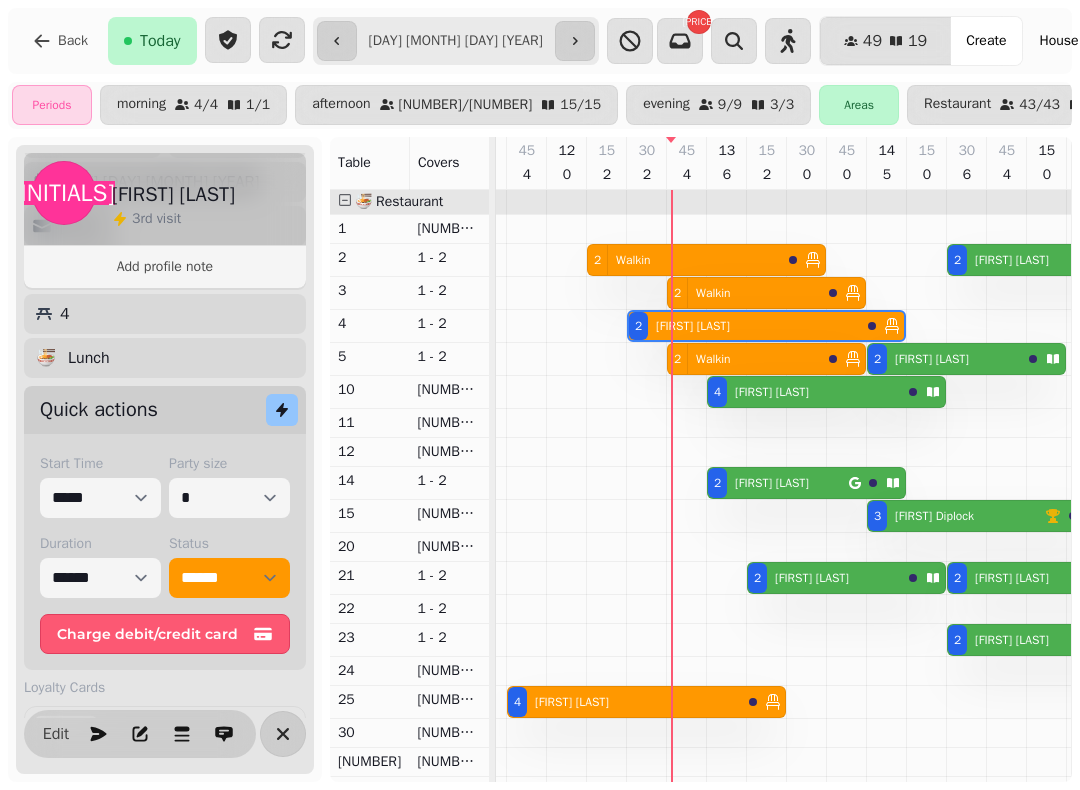 click on "[FIRST] [LAST]" at bounding box center [772, 483] 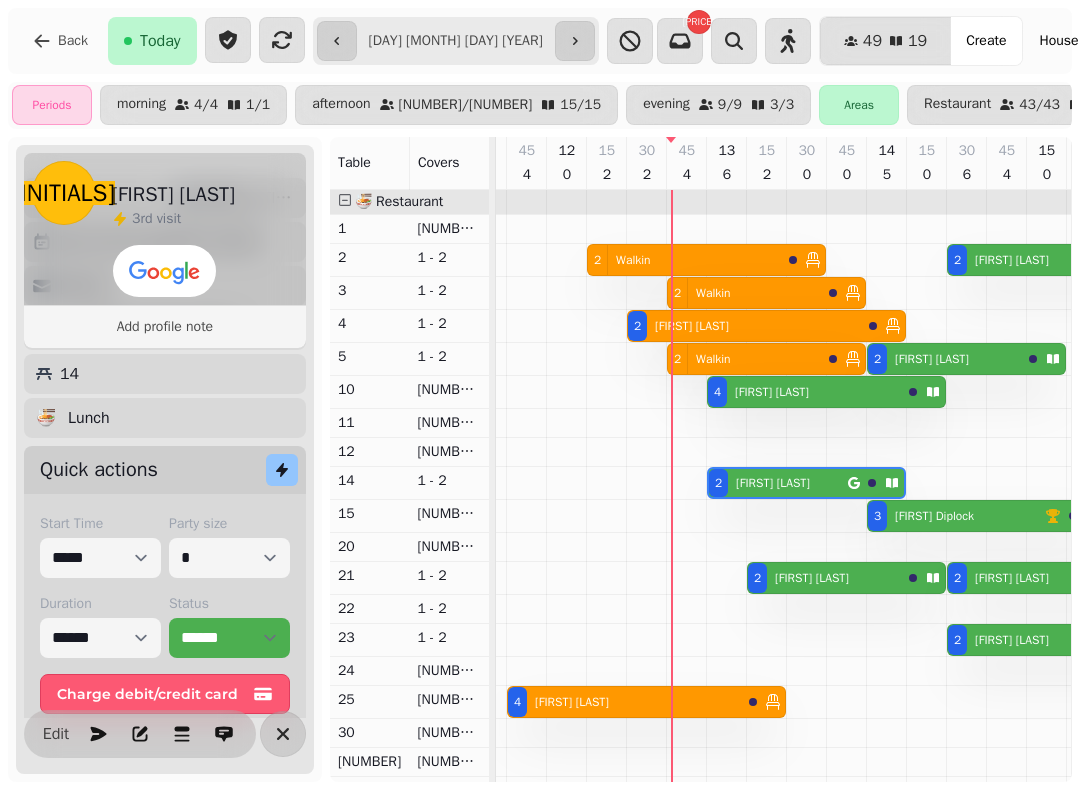 scroll, scrollTop: 0, scrollLeft: 2067, axis: horizontal 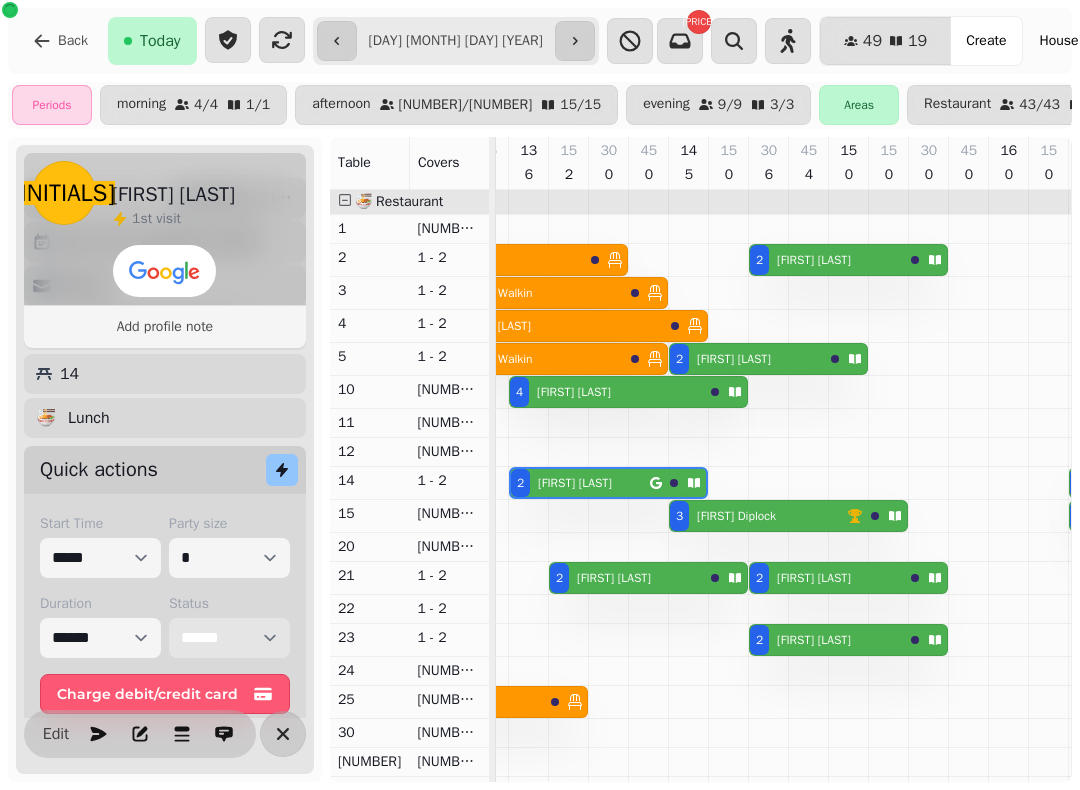 click on "**********" at bounding box center [229, 638] 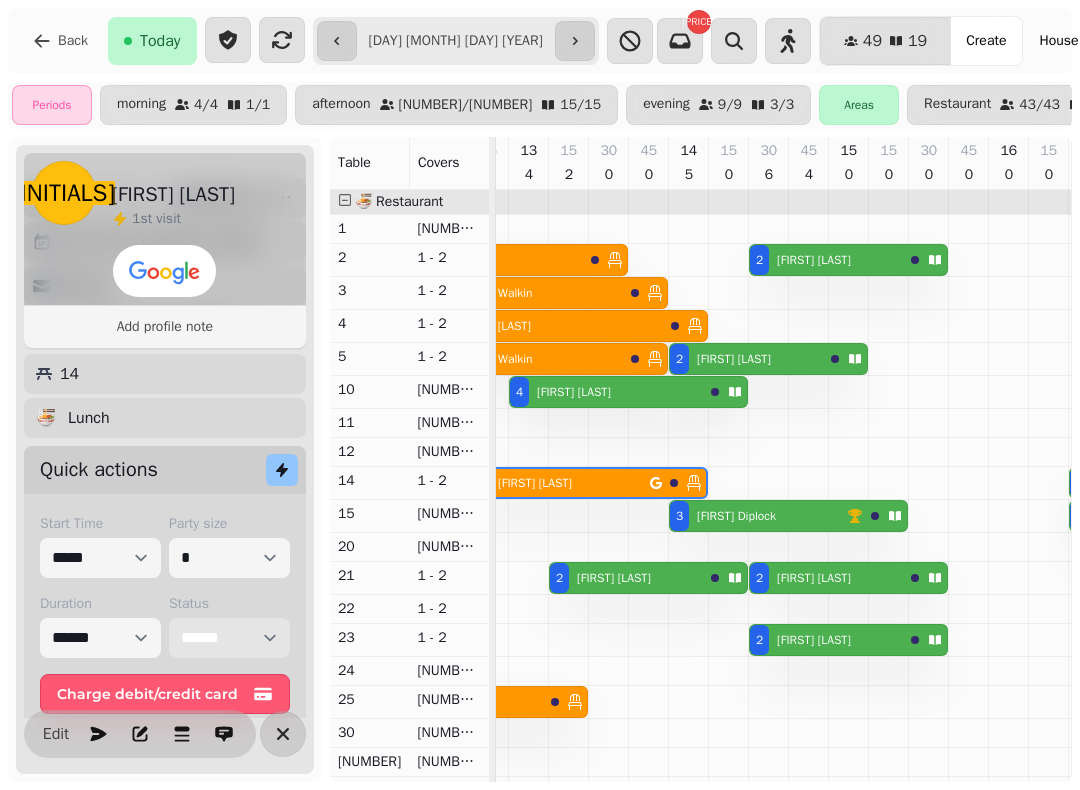 scroll, scrollTop: 0, scrollLeft: 1941, axis: horizontal 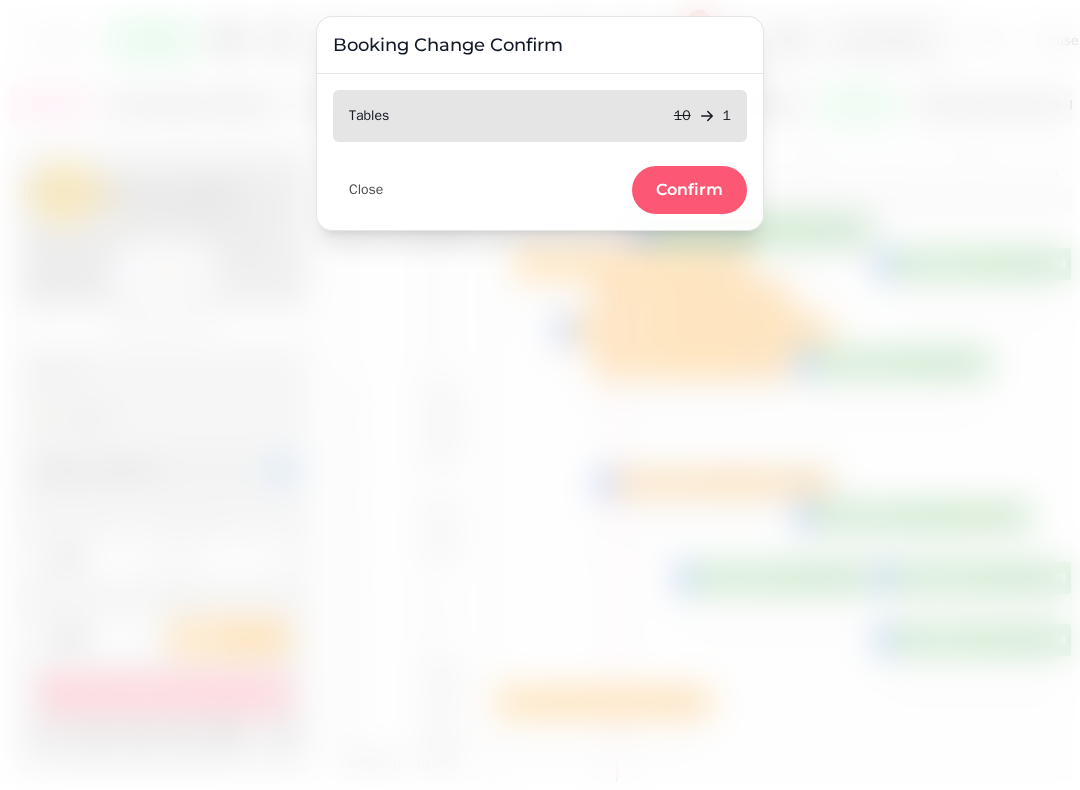 click on "Confirm" at bounding box center [689, 190] 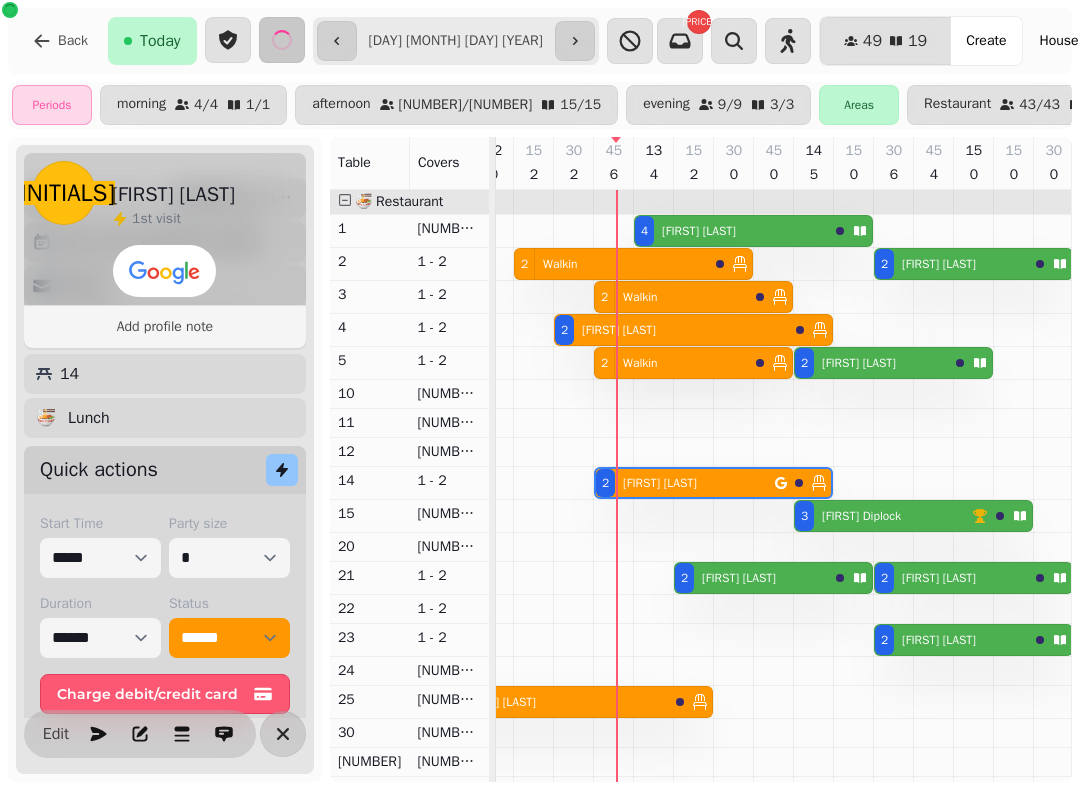 click on "[NUMBER] [FIRST] [LAST]" at bounding box center (731, 231) 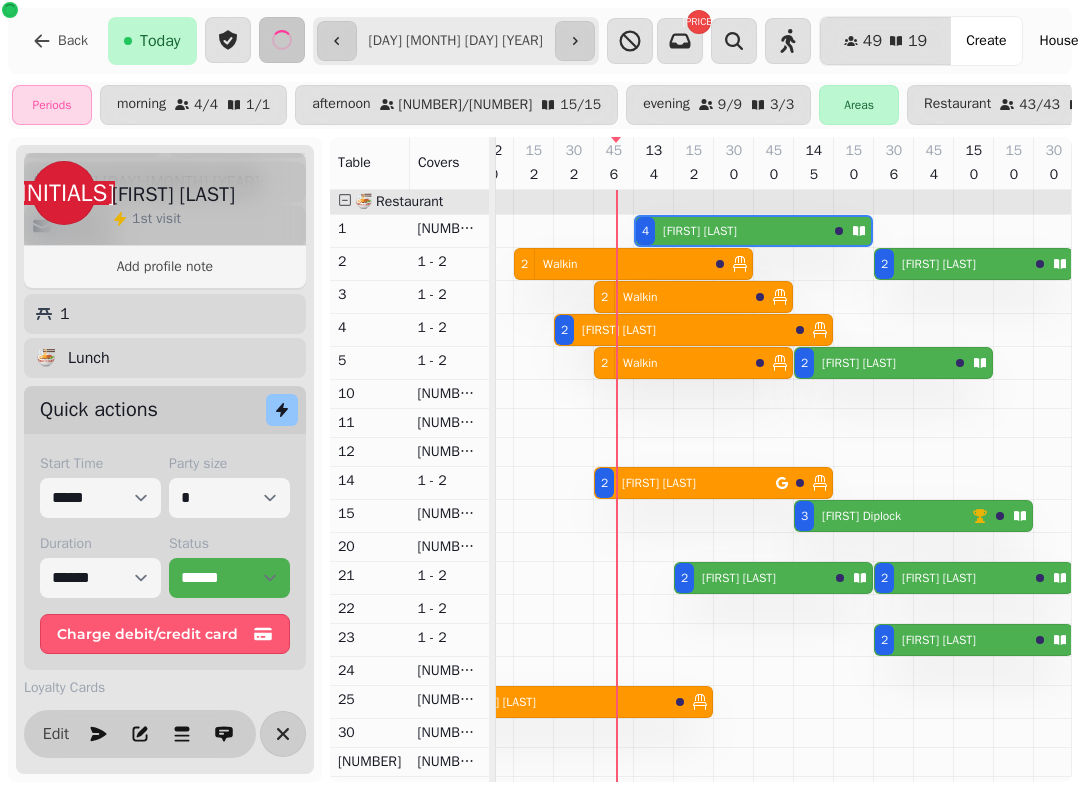 scroll, scrollTop: 0, scrollLeft: 2067, axis: horizontal 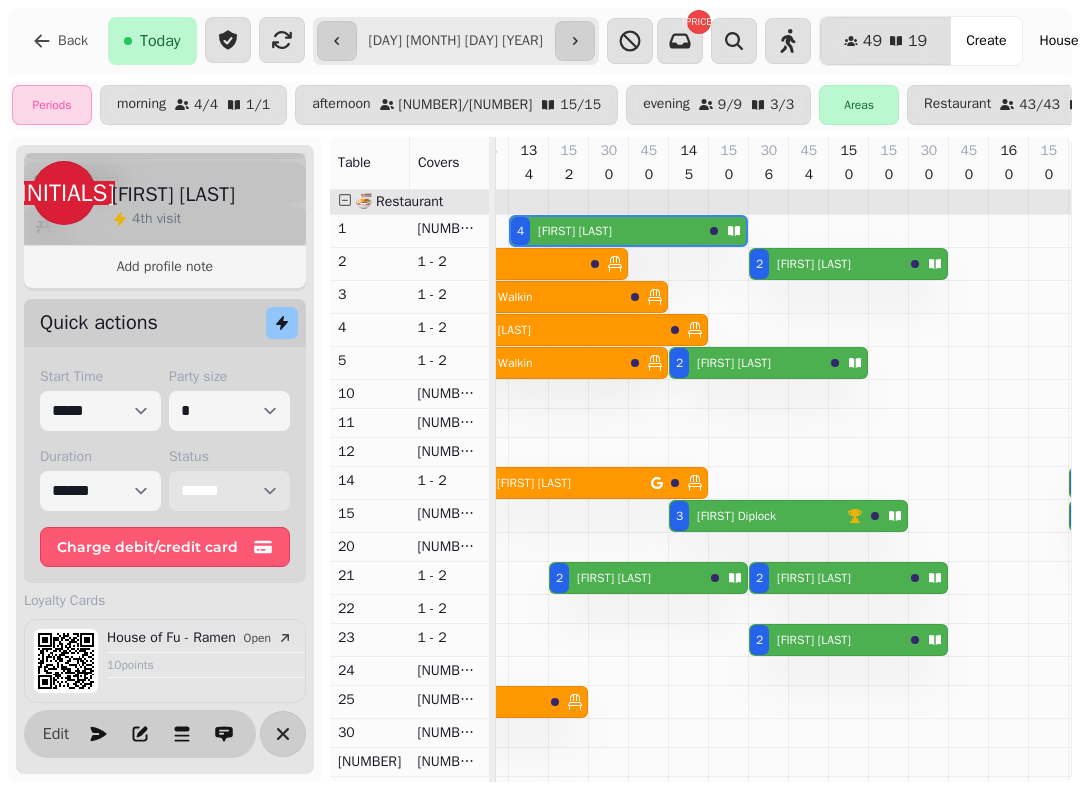 click on "**********" at bounding box center [229, 491] 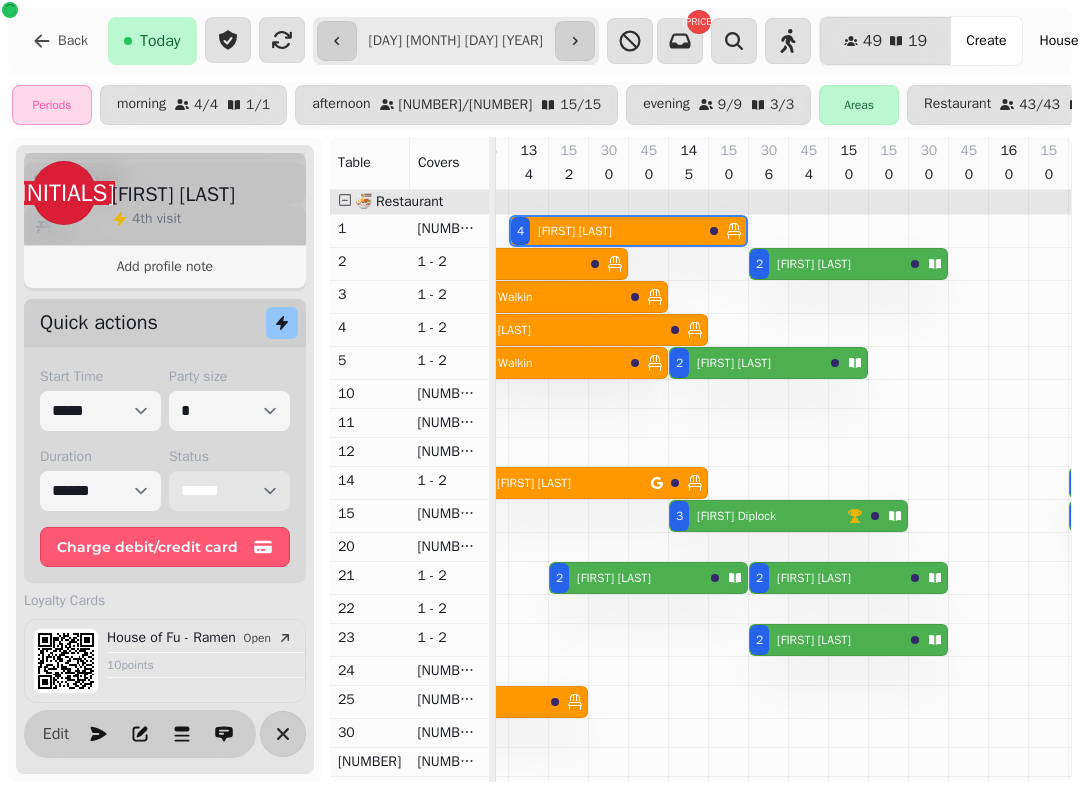 scroll, scrollTop: 0, scrollLeft: 1949, axis: horizontal 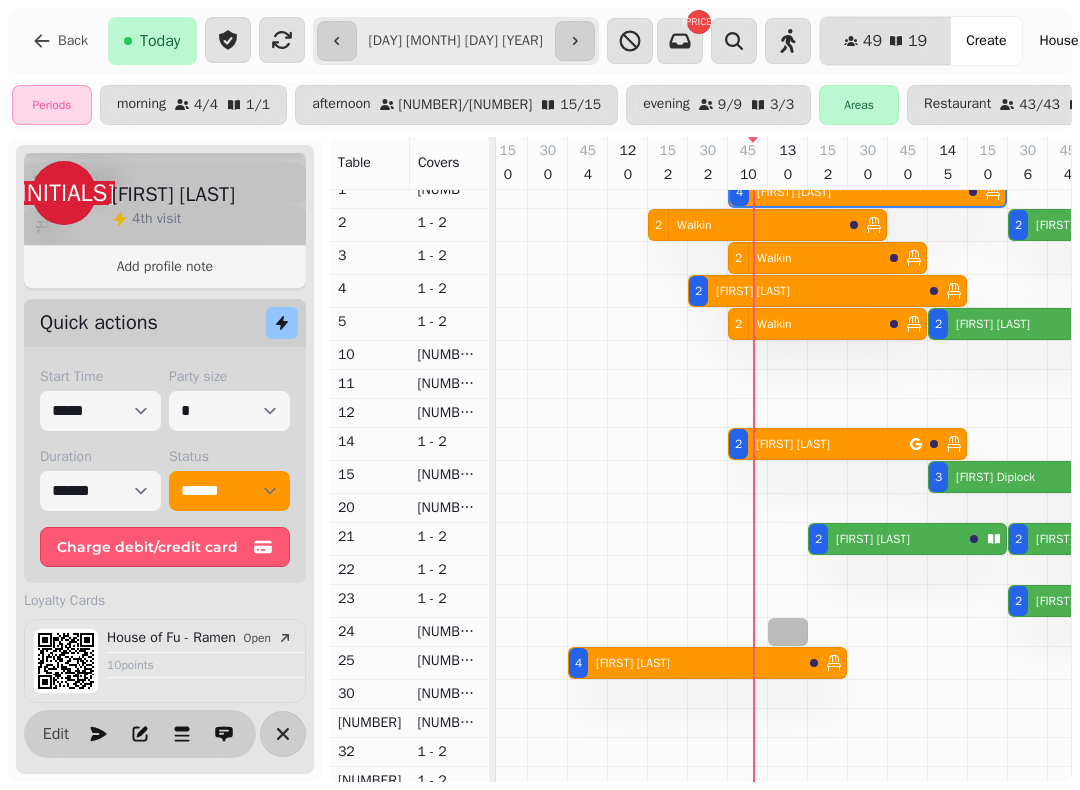 select on "*" 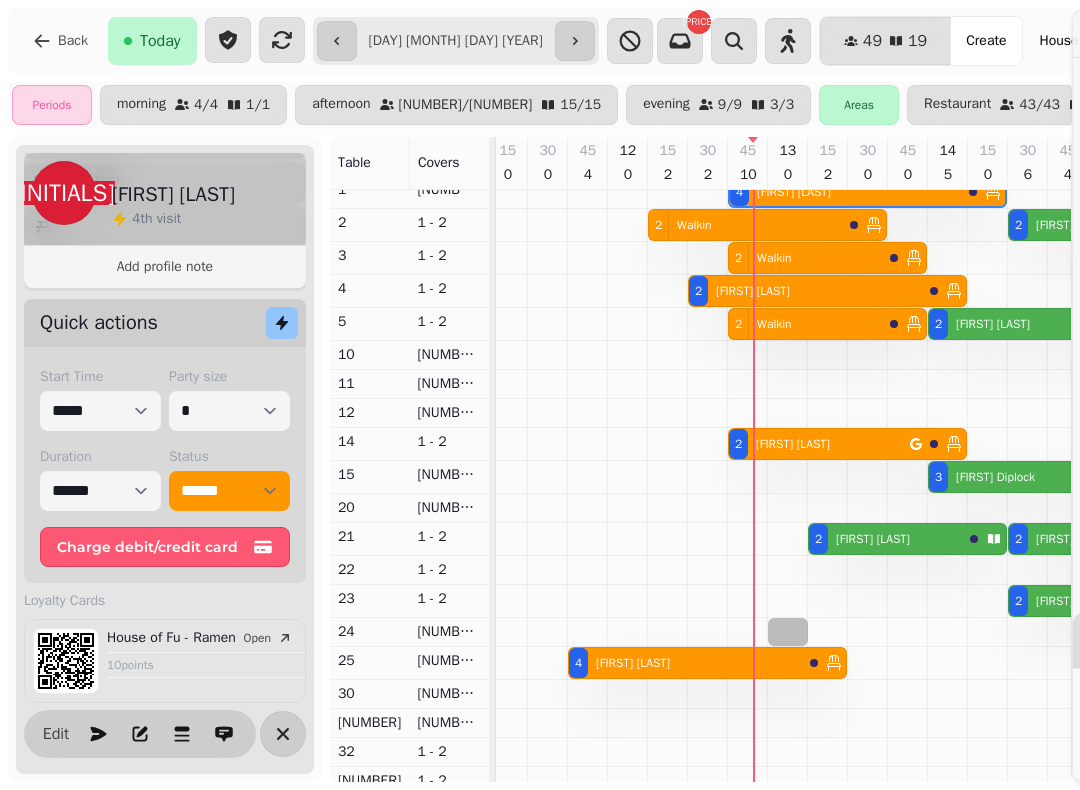 scroll, scrollTop: 37, scrollLeft: 1804, axis: both 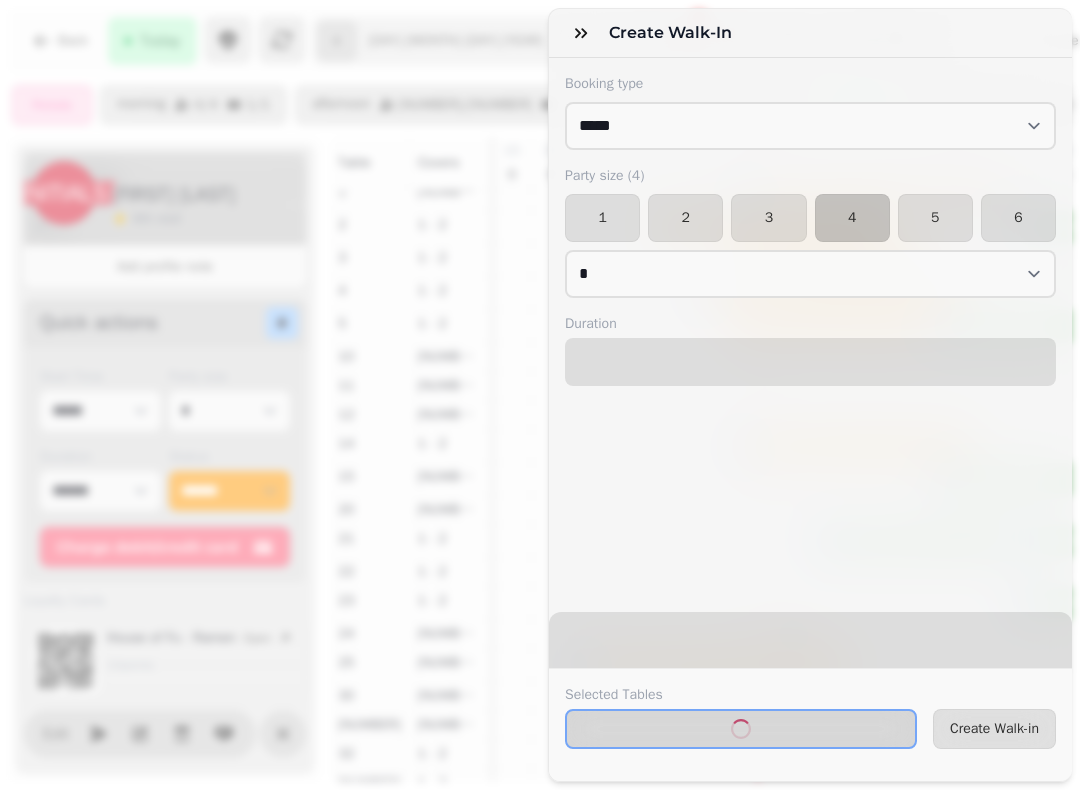 select on "****" 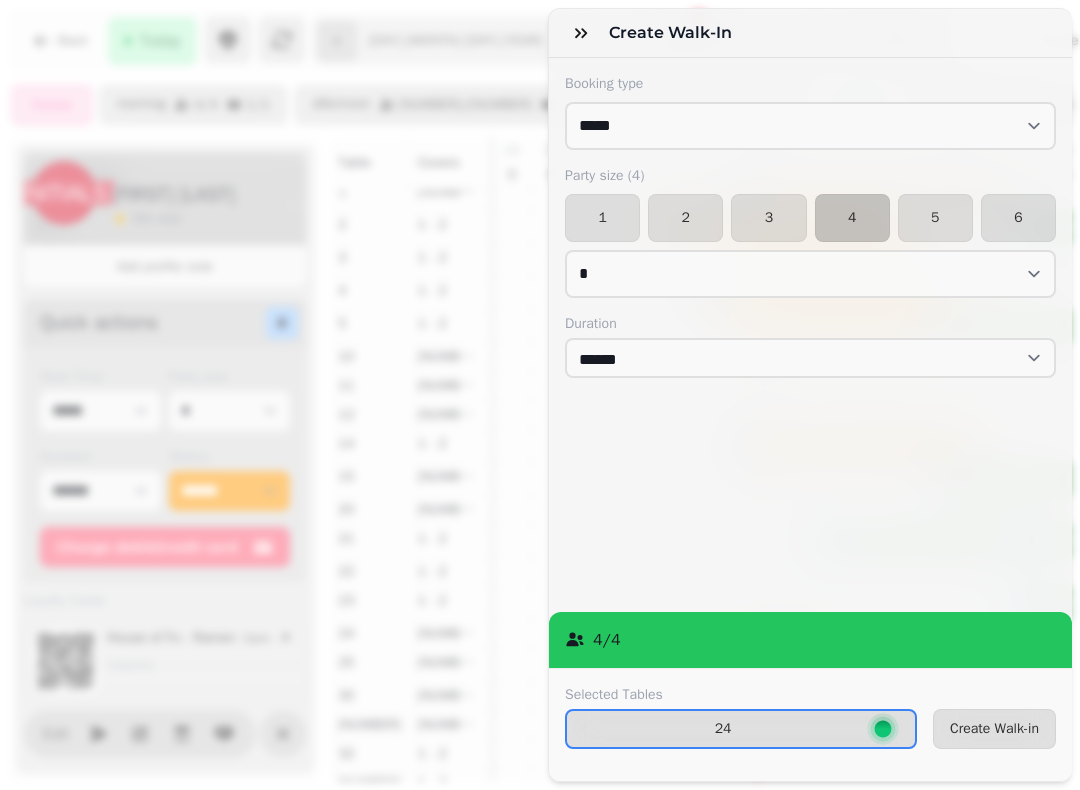 click on "3" at bounding box center (768, 218) 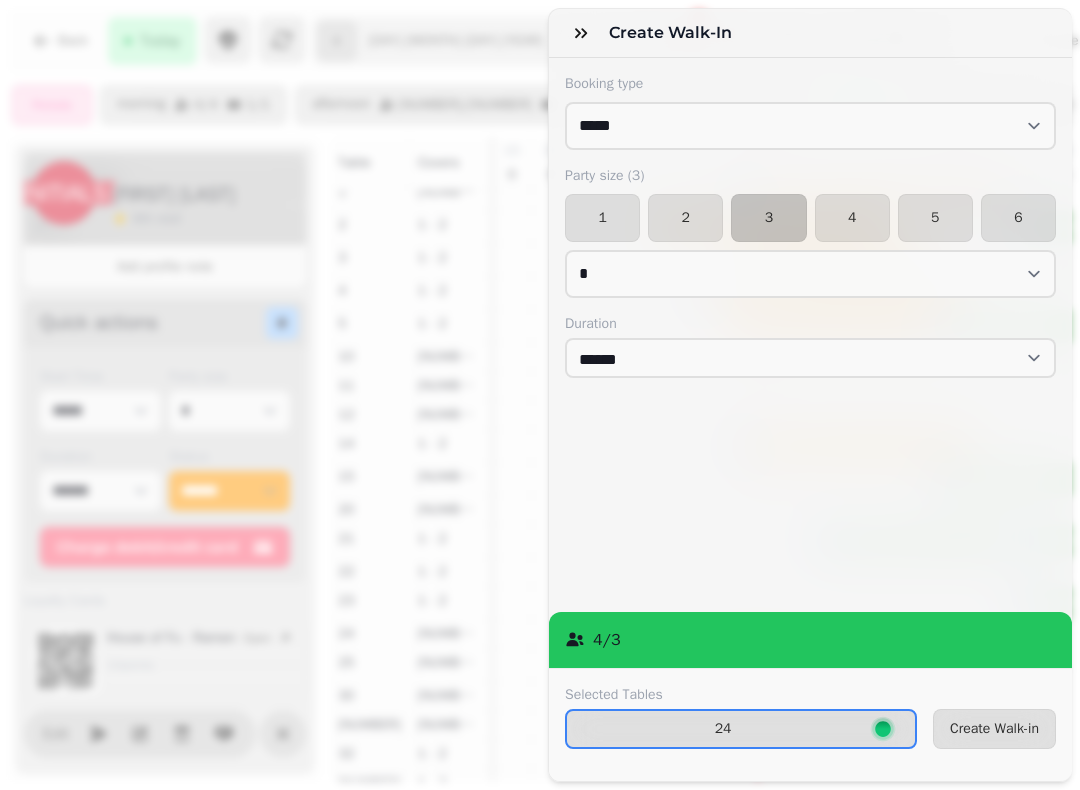 click on "Create Walk-in" at bounding box center (994, 729) 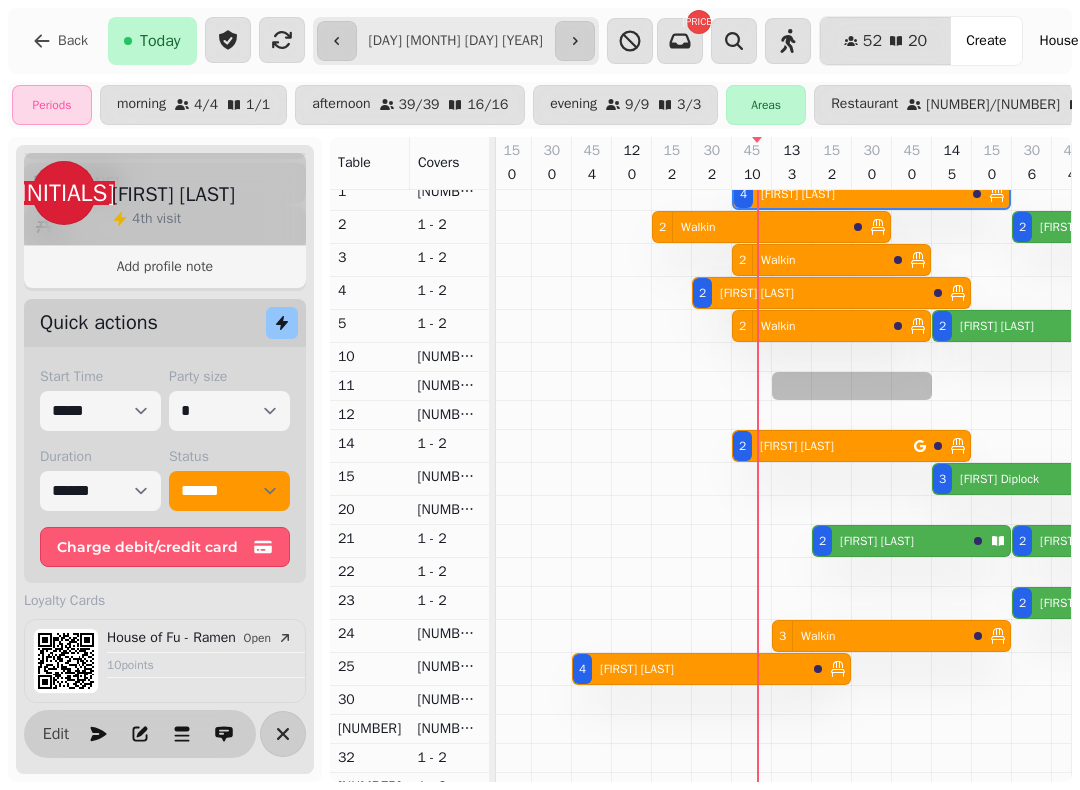 select on "*" 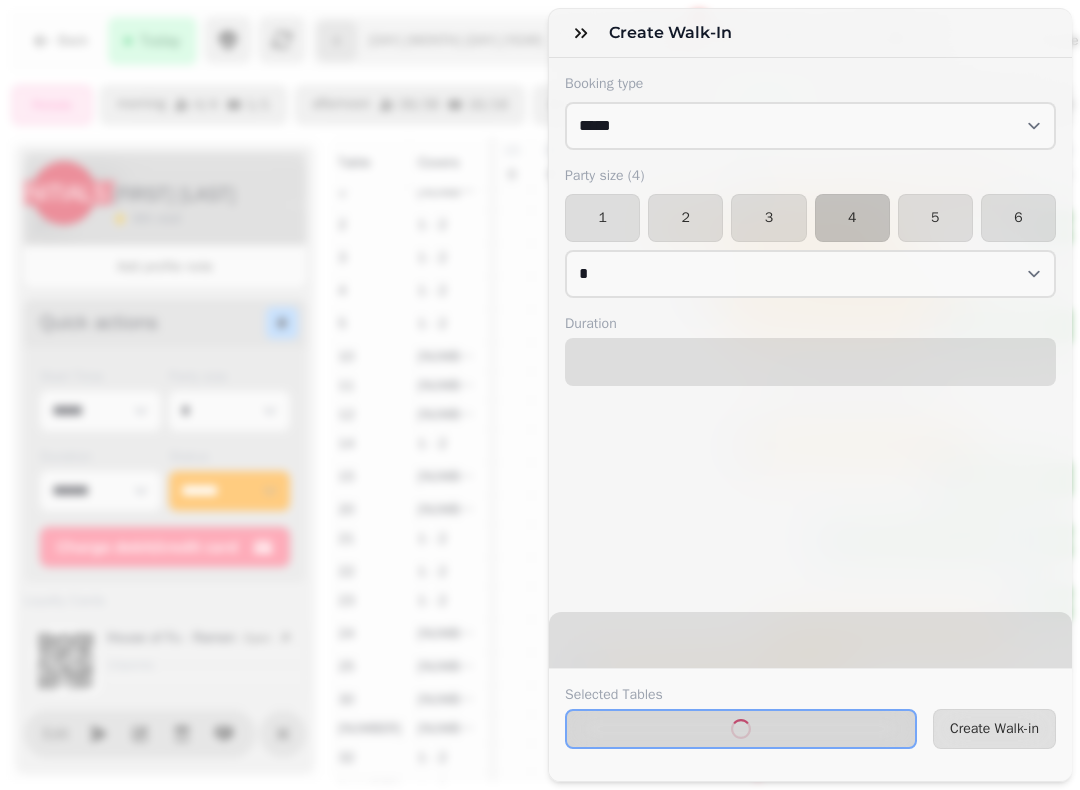 select on "****" 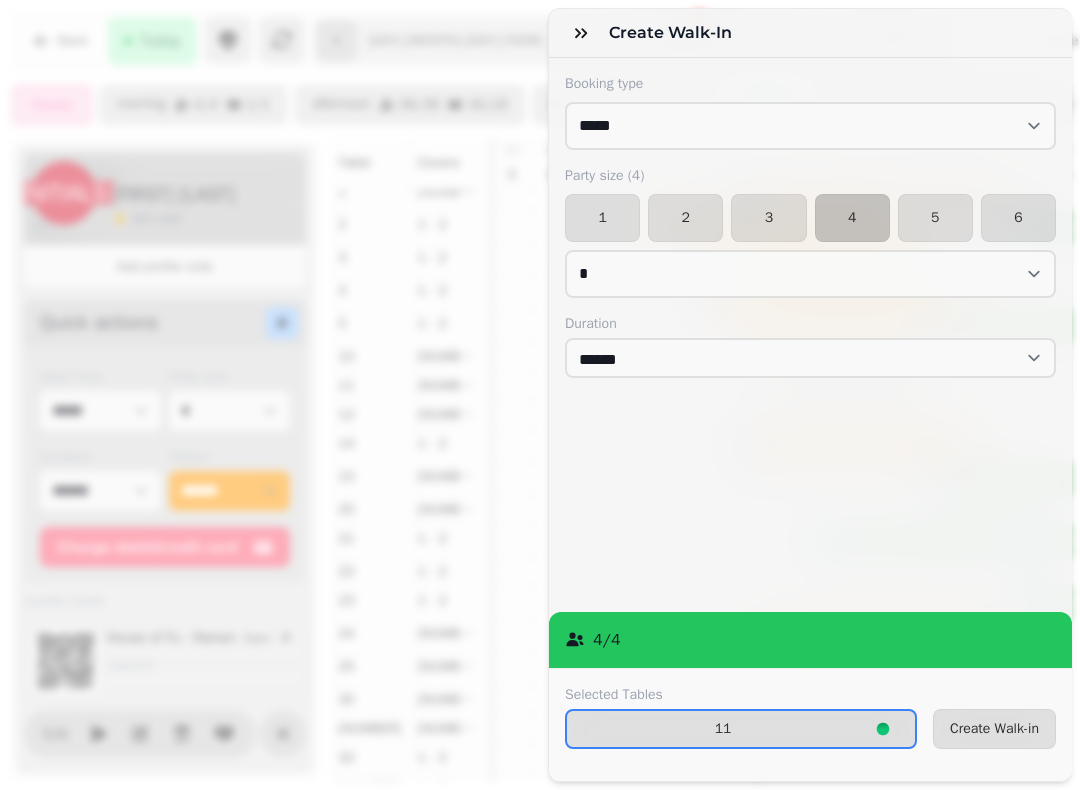click on "3" at bounding box center (768, 218) 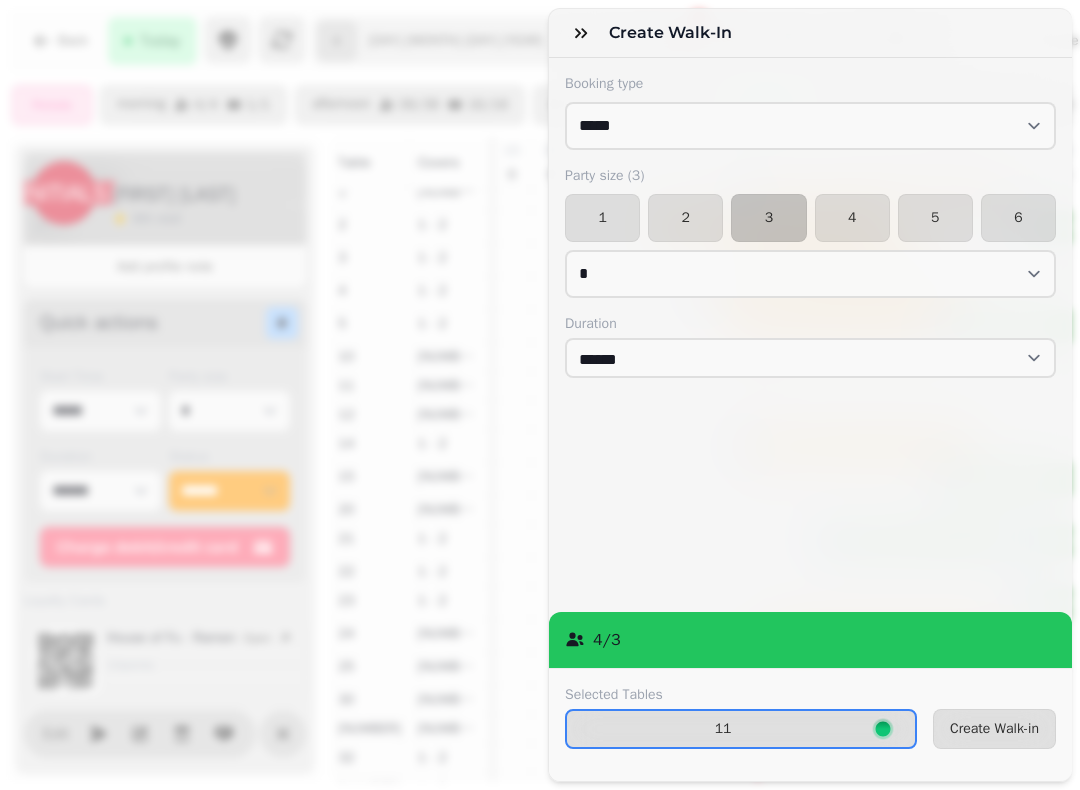 click on "Create Walk-in" at bounding box center [994, 729] 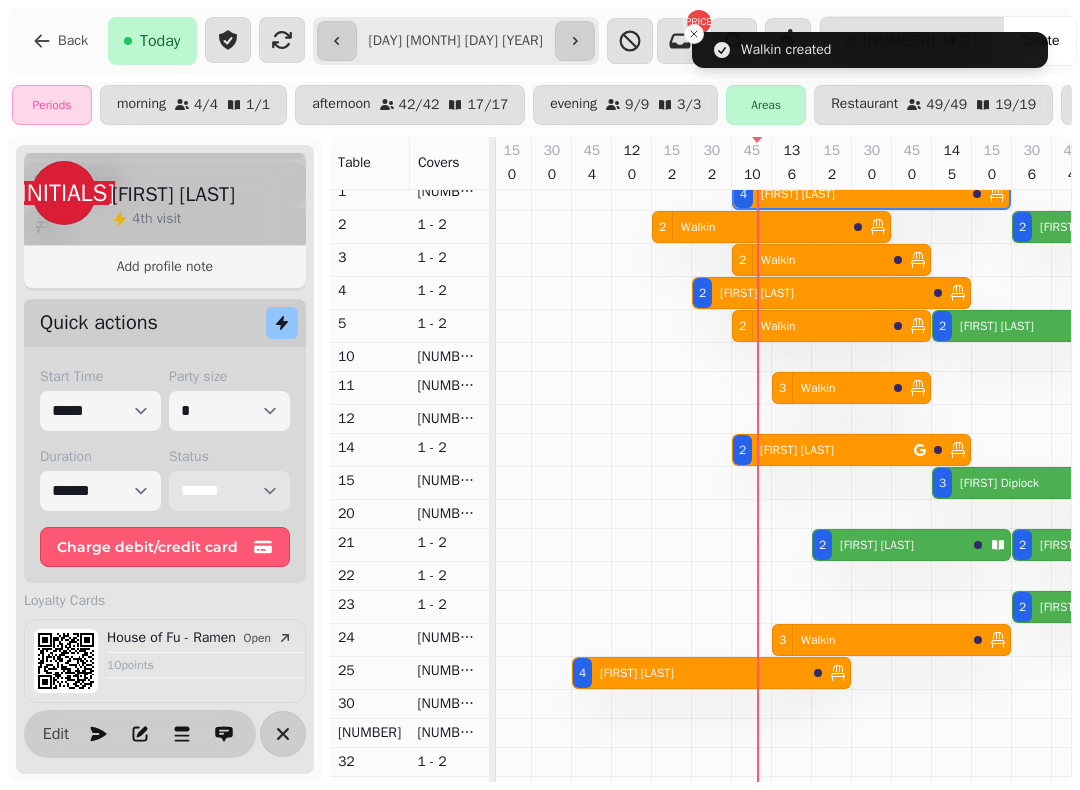 scroll, scrollTop: 151, scrollLeft: 1859, axis: both 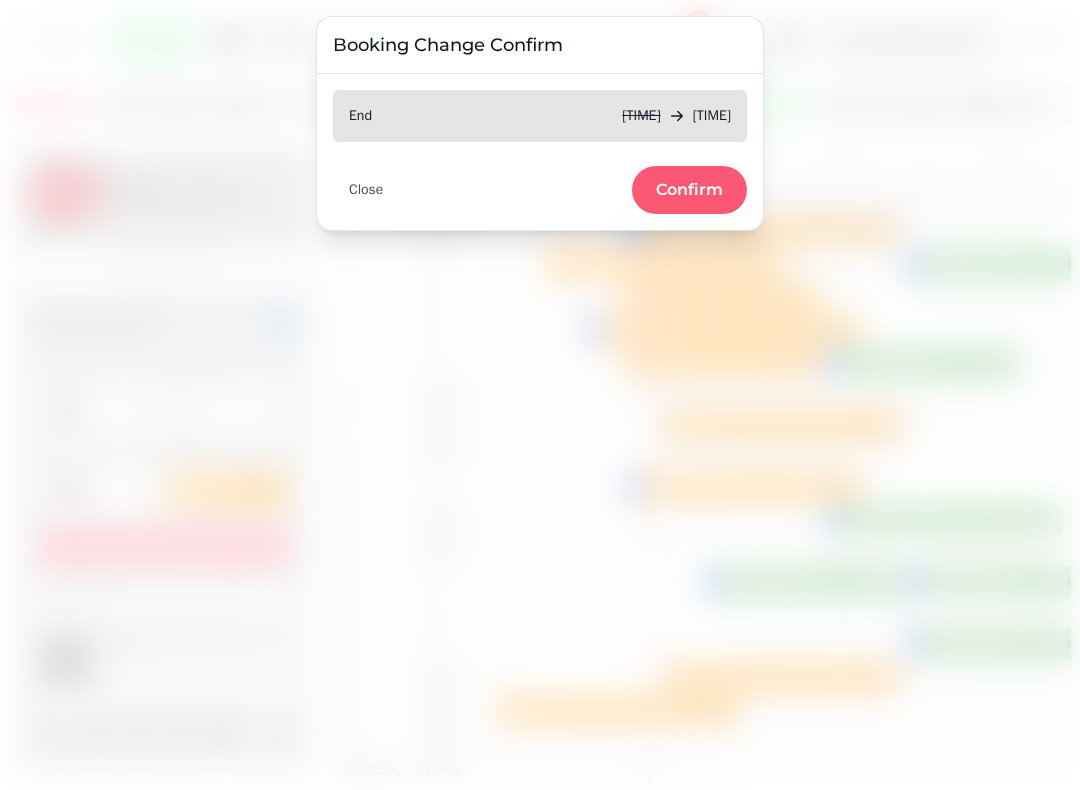 click on "Confirm" at bounding box center (689, 190) 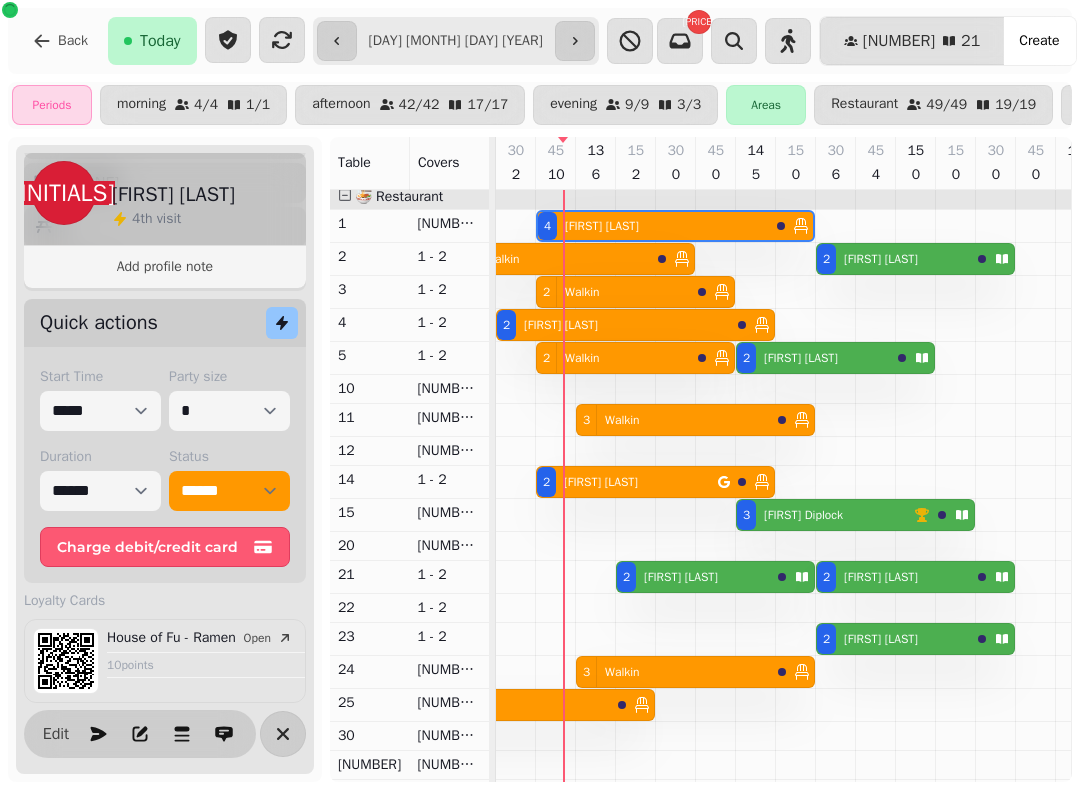 click on "[NUMBER] [FIRST] [LAST]" at bounding box center (693, 577) 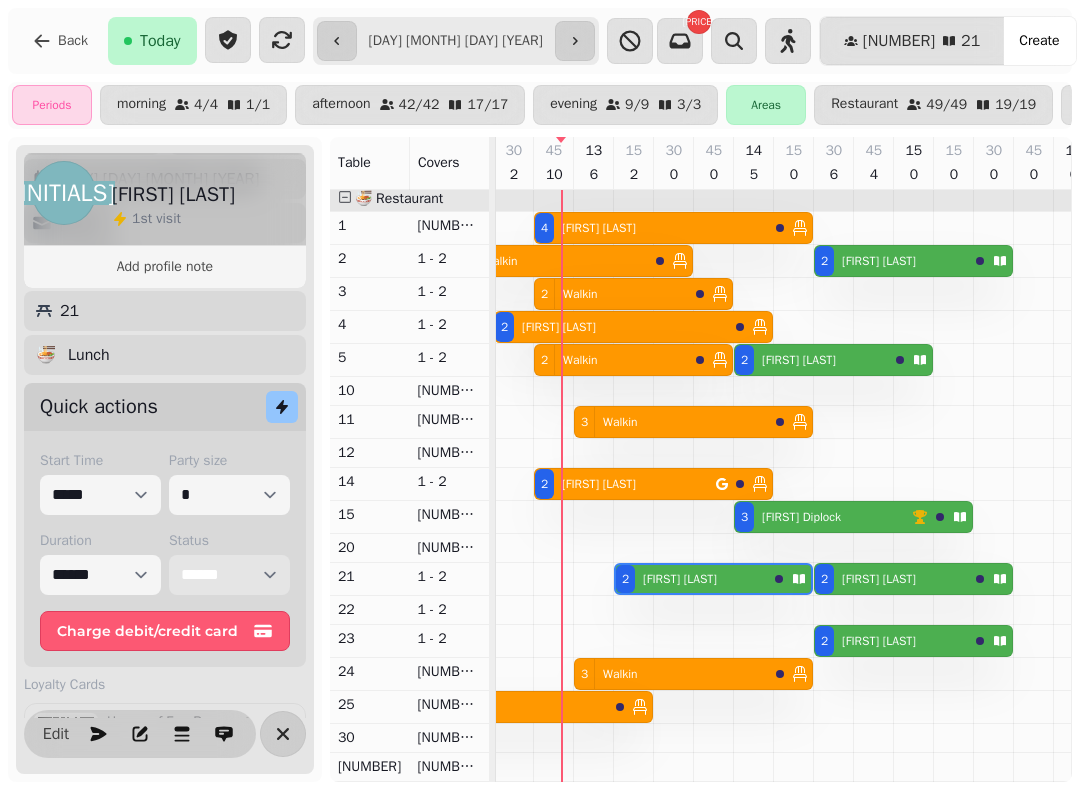 click on "**********" at bounding box center [229, 575] 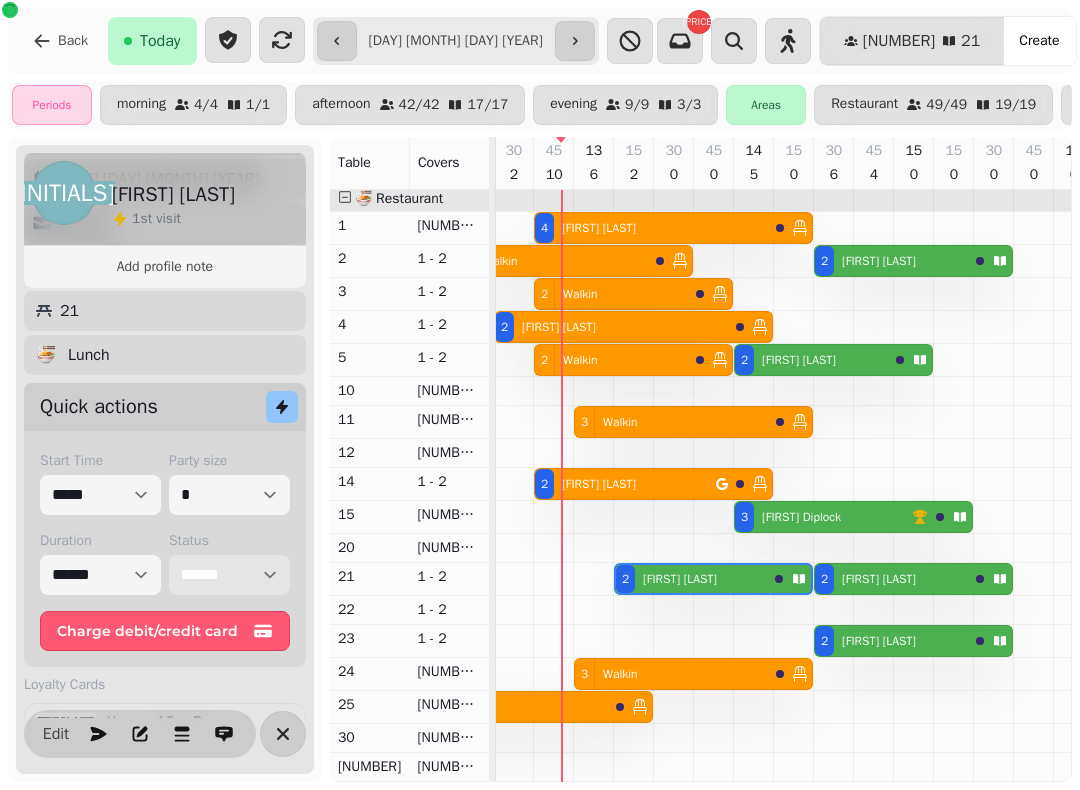 select on "******" 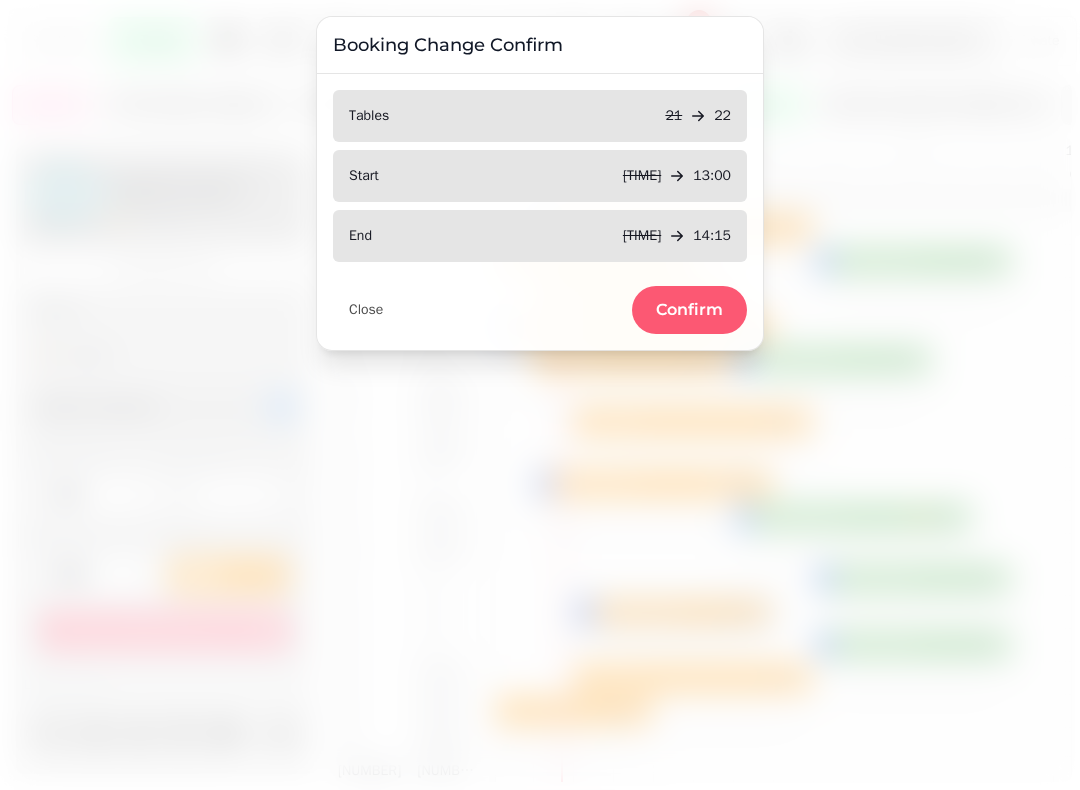 click on "Confirm" at bounding box center (689, 310) 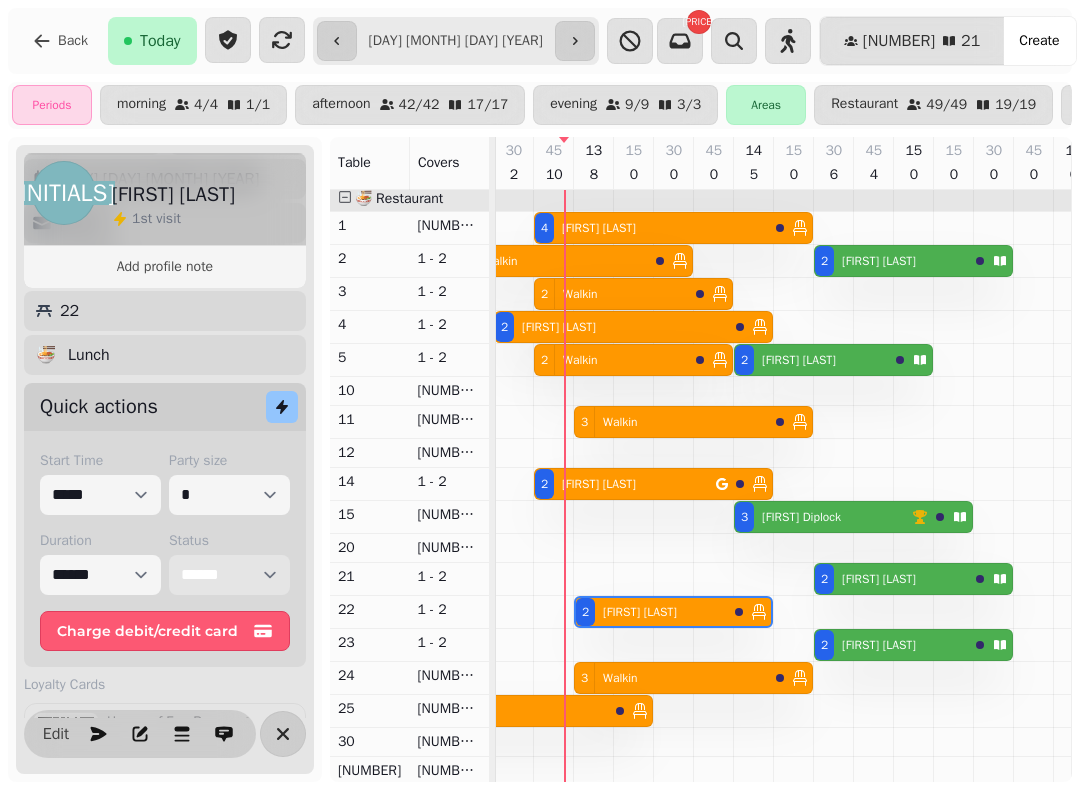 scroll, scrollTop: 102, scrollLeft: 2027, axis: both 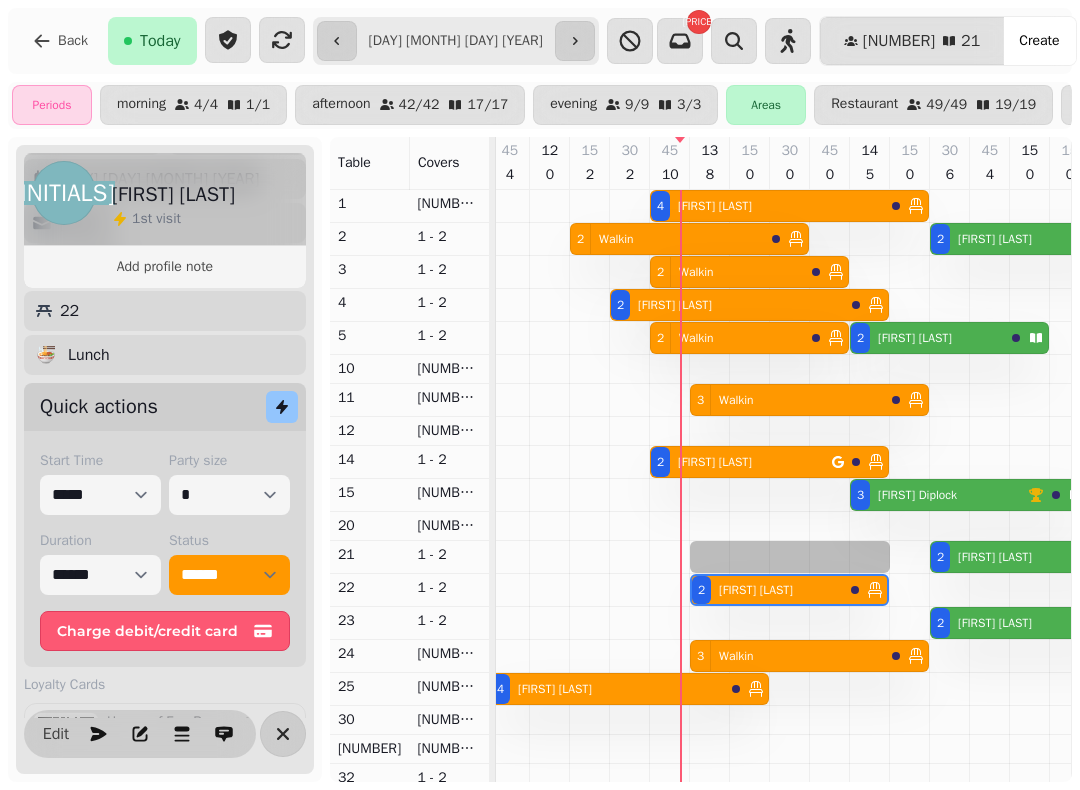 select on "*" 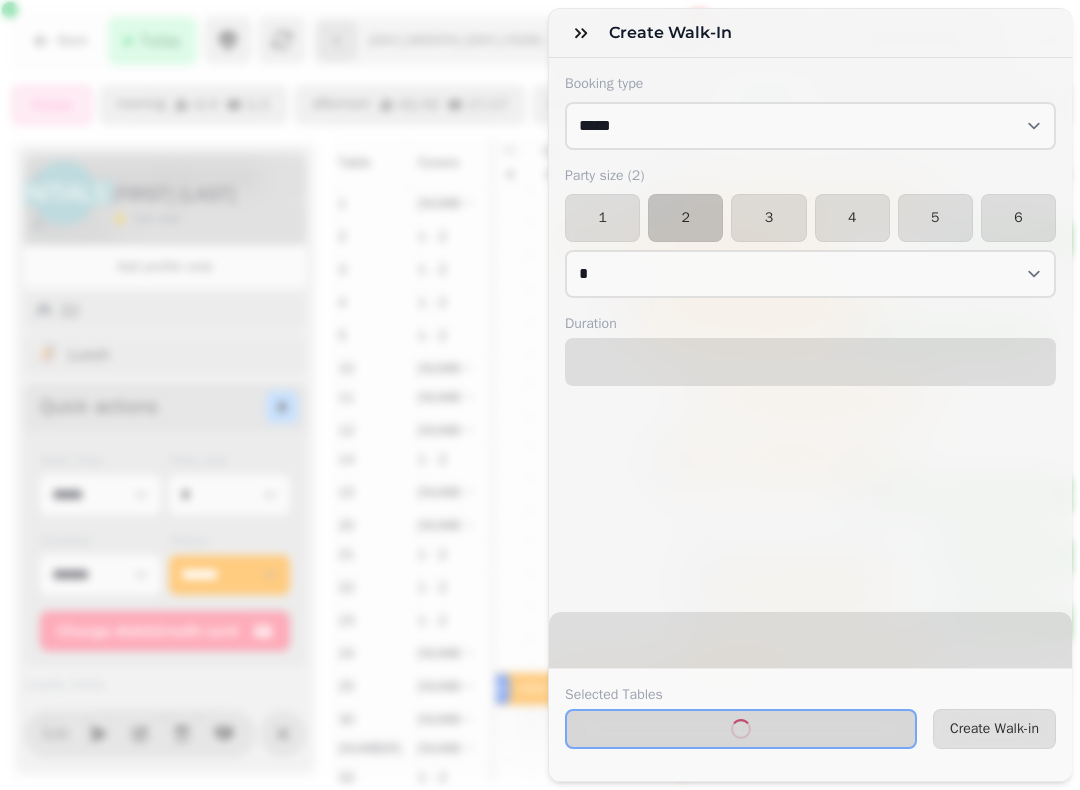 select on "****" 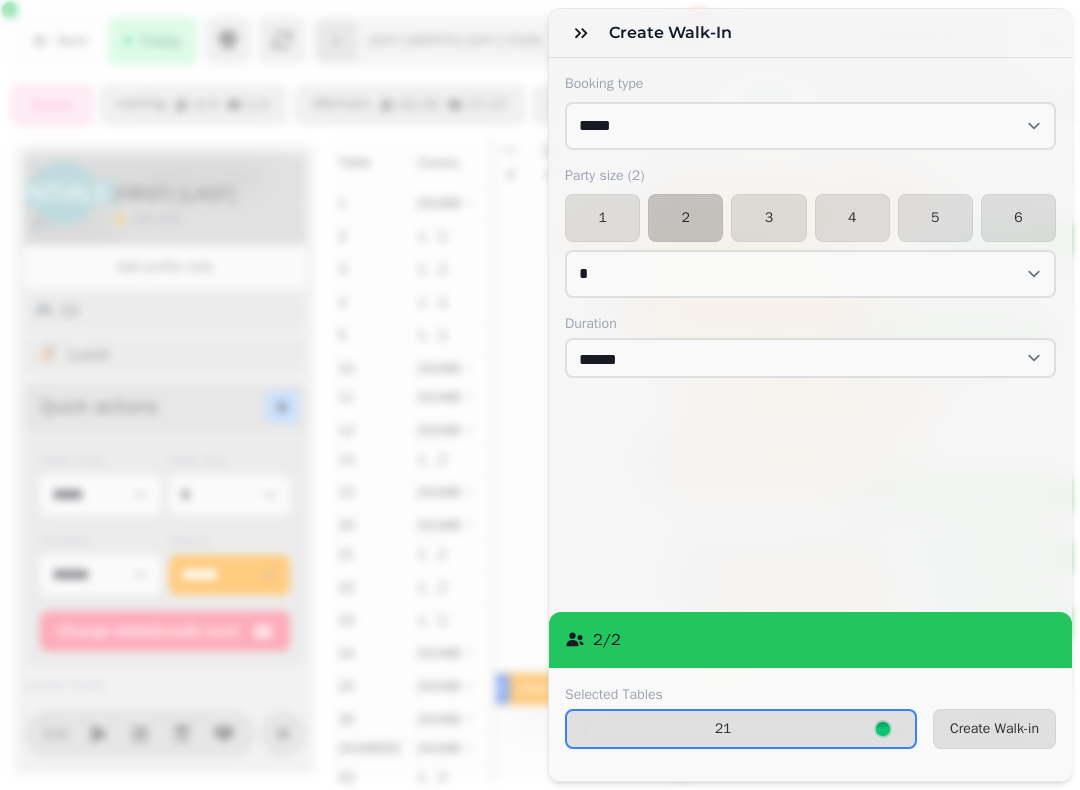 click on "Create Walk-in" at bounding box center (994, 729) 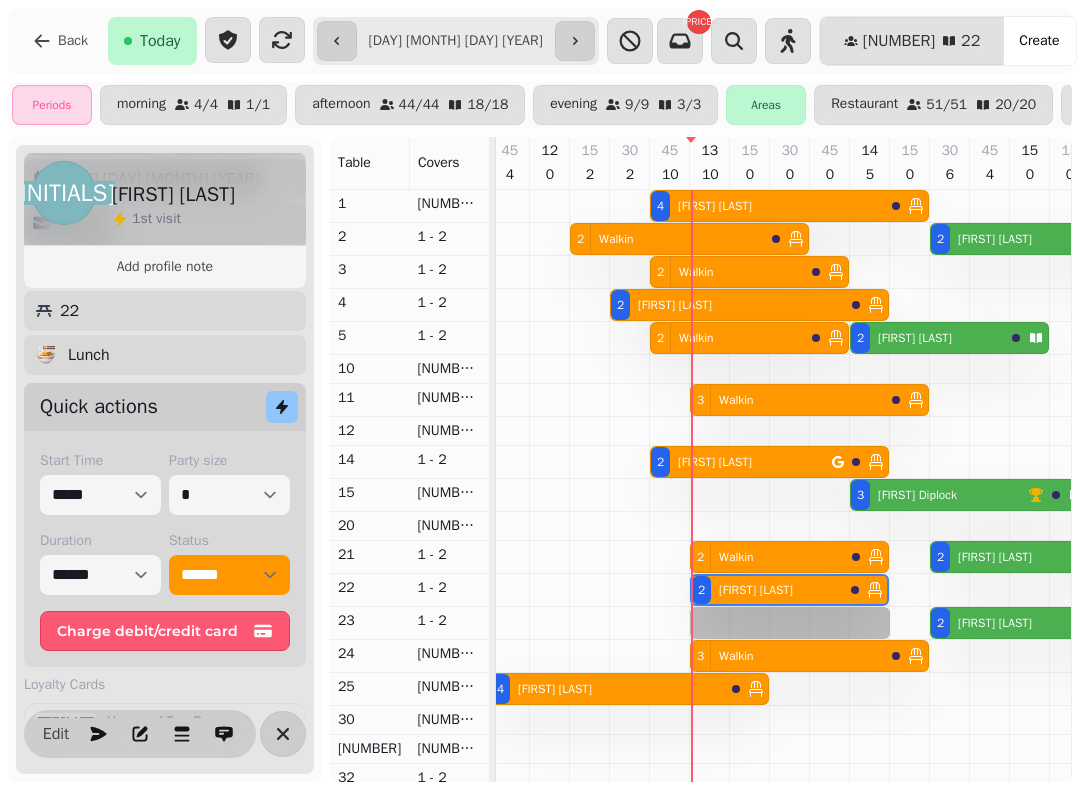 select on "*" 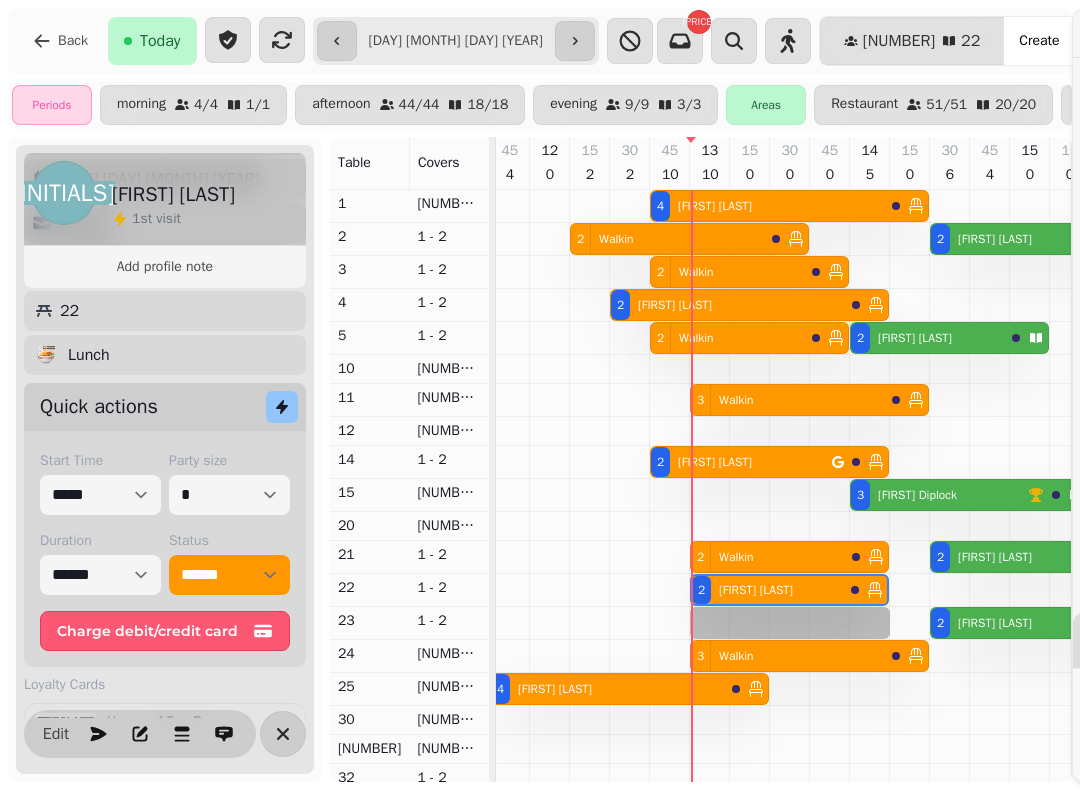 select on "****" 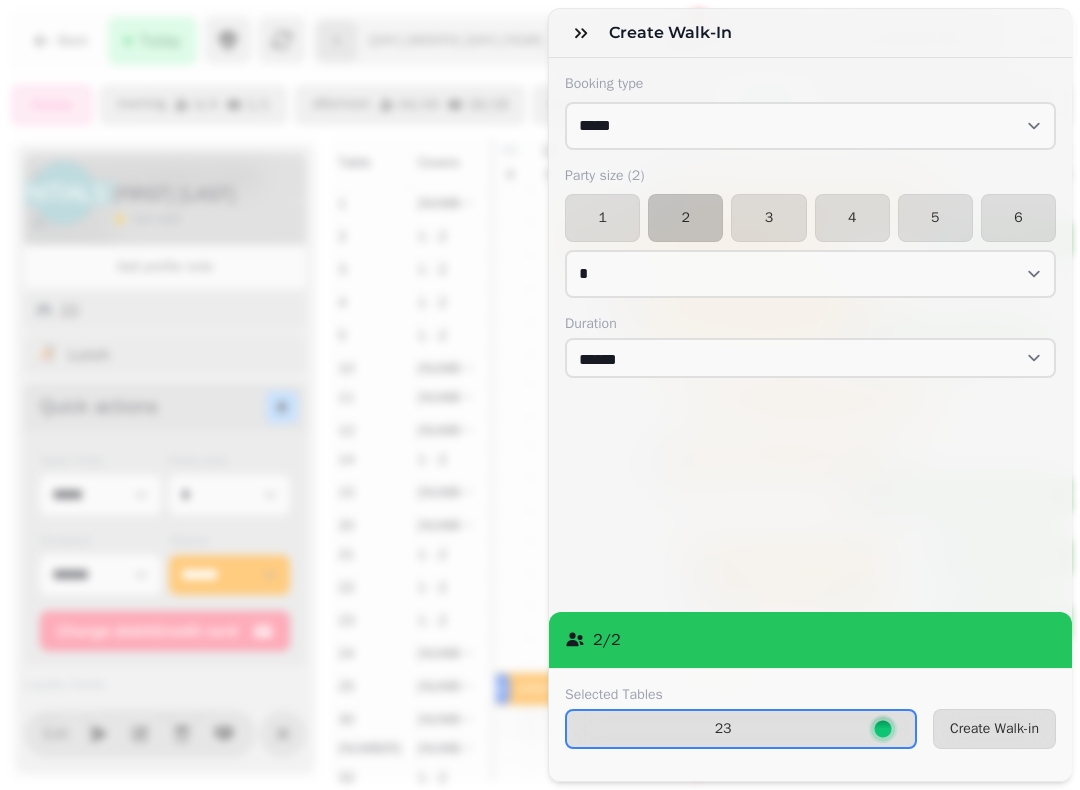 click at bounding box center [581, 33] 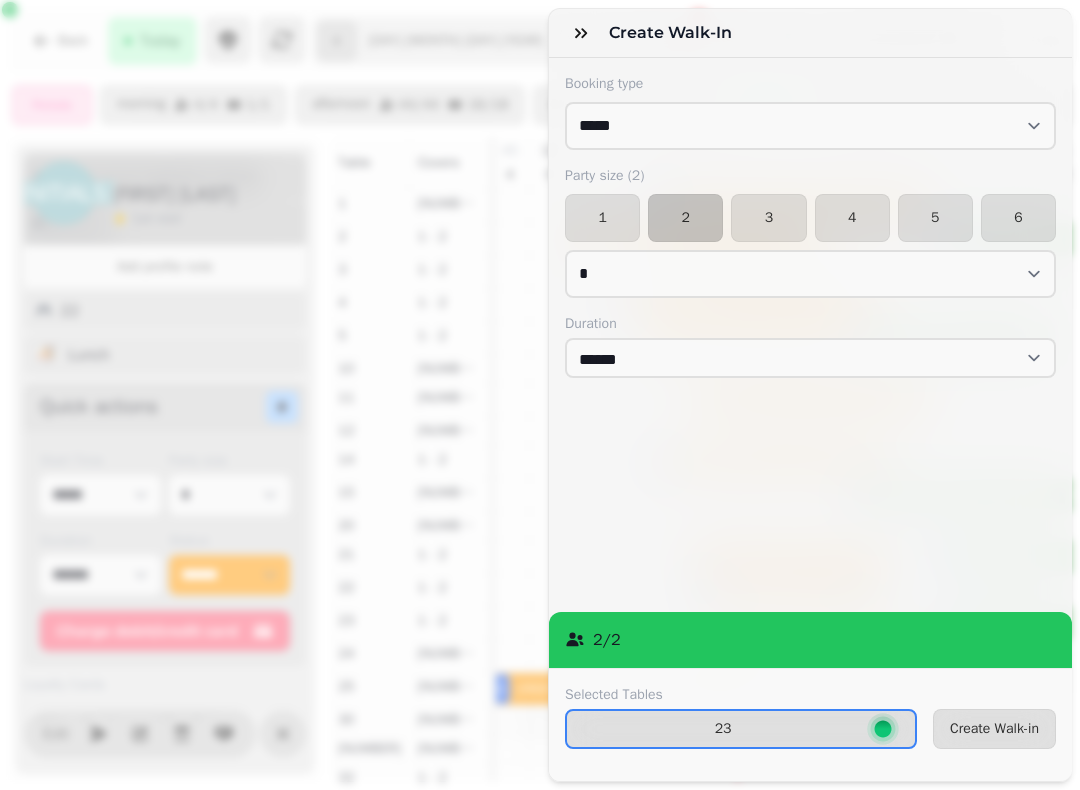 click at bounding box center (581, 33) 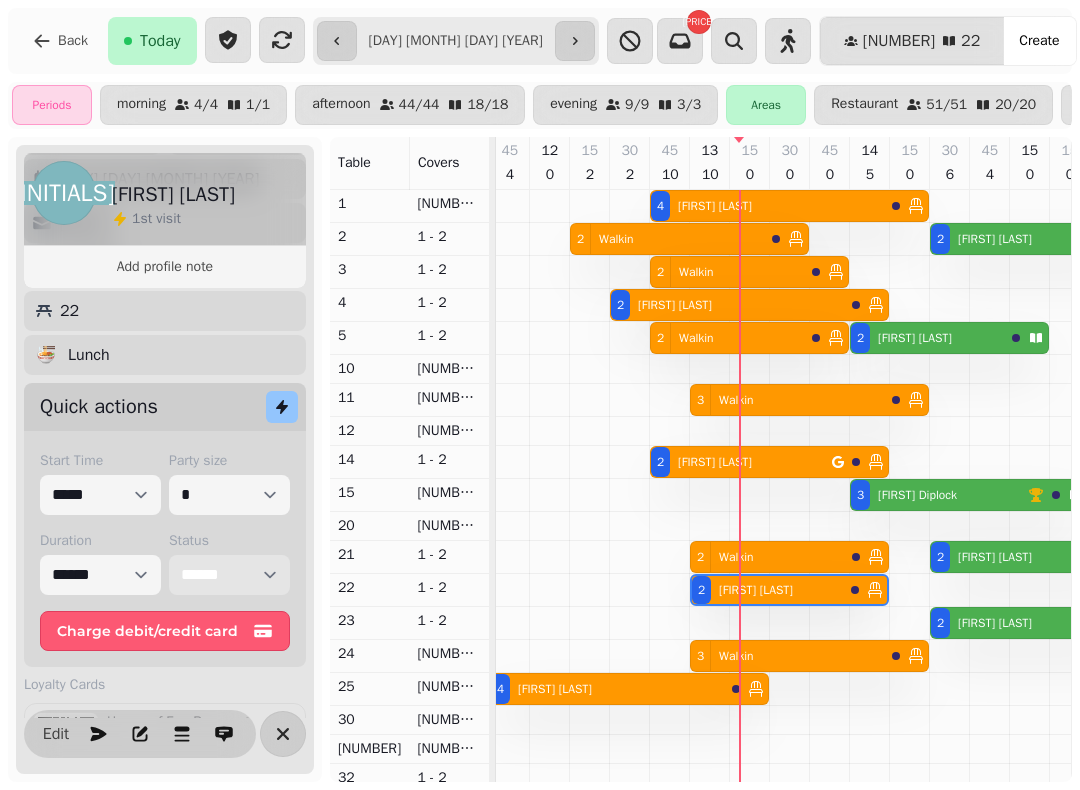 scroll, scrollTop: 48, scrollLeft: 1889, axis: both 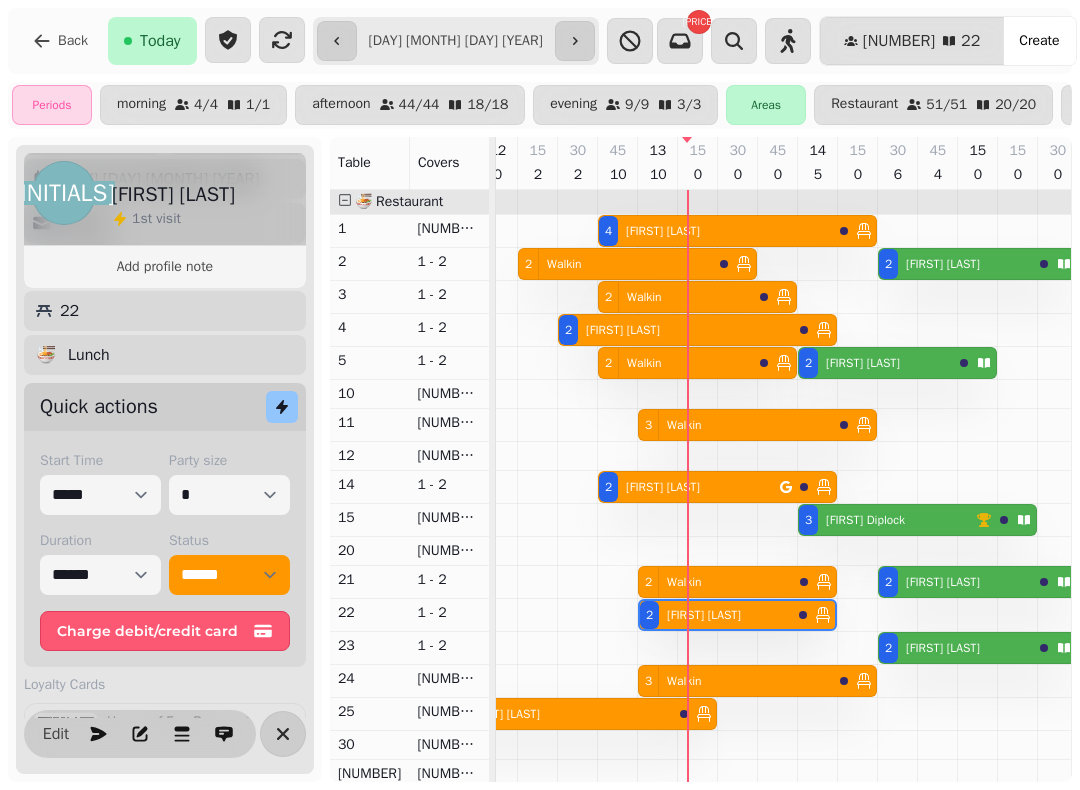 select on "**********" 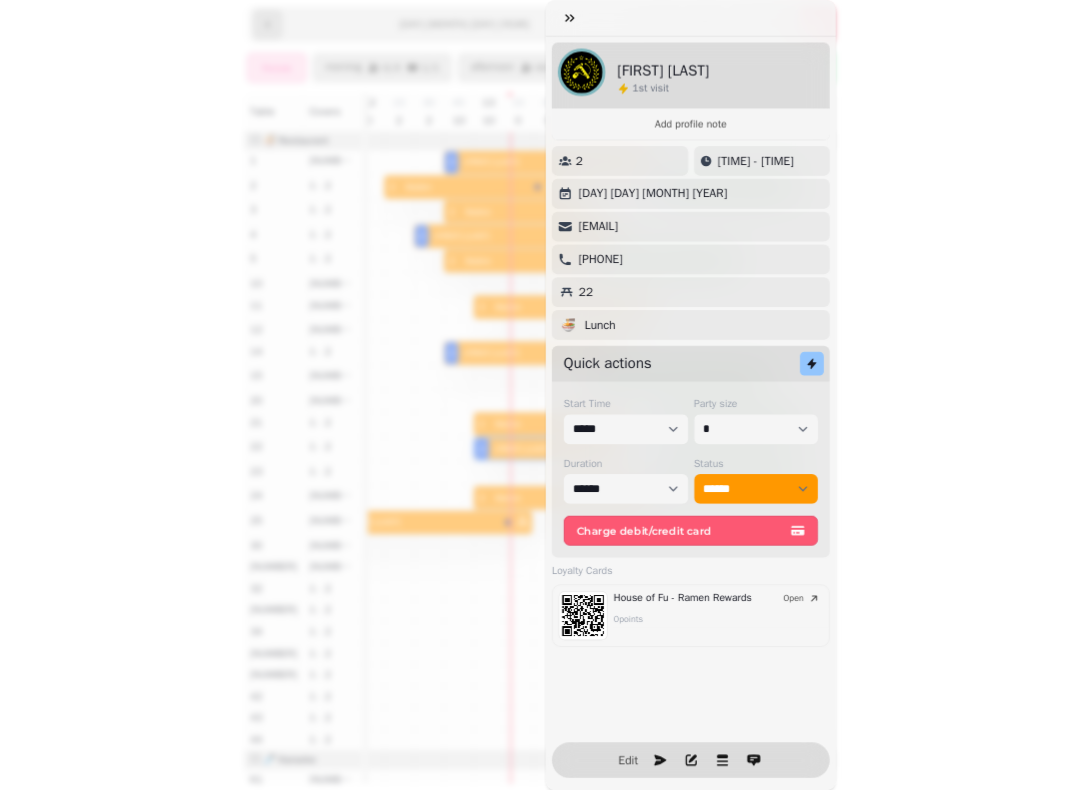 scroll, scrollTop: 0, scrollLeft: 0, axis: both 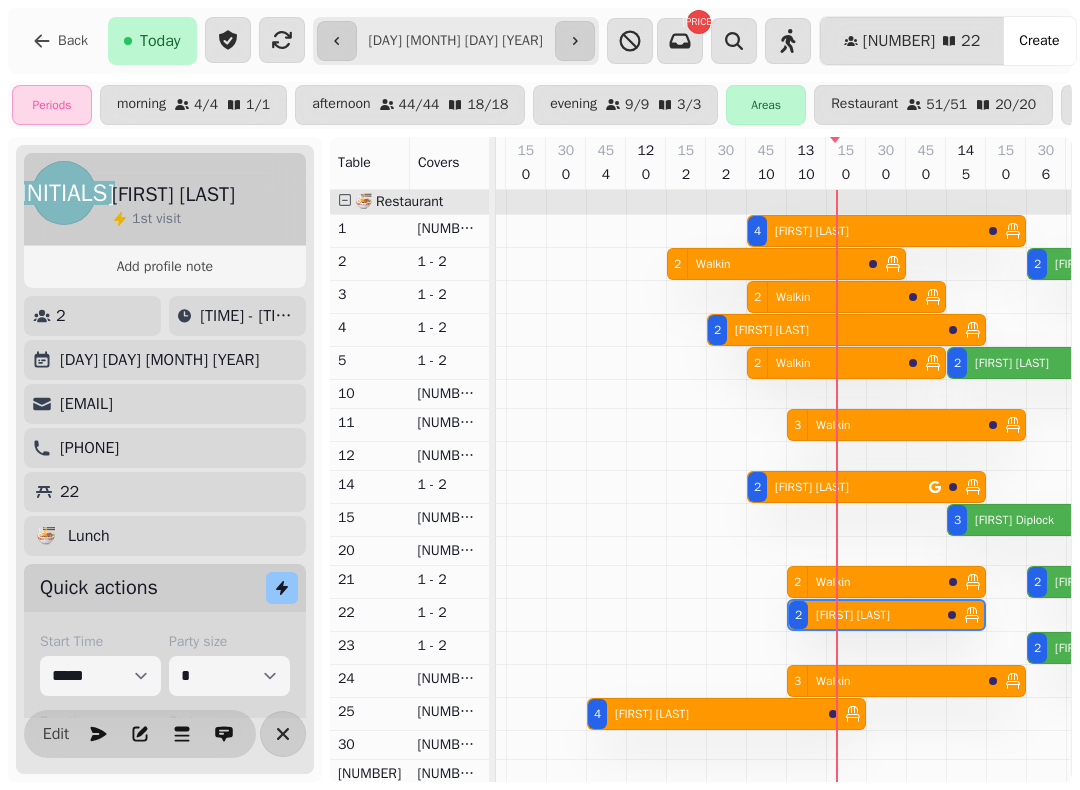 select on "**********" 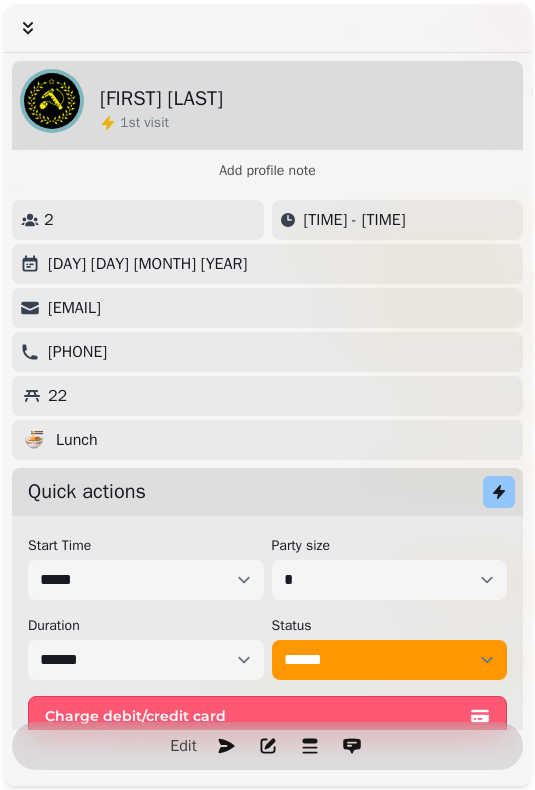 click at bounding box center (28, 28) 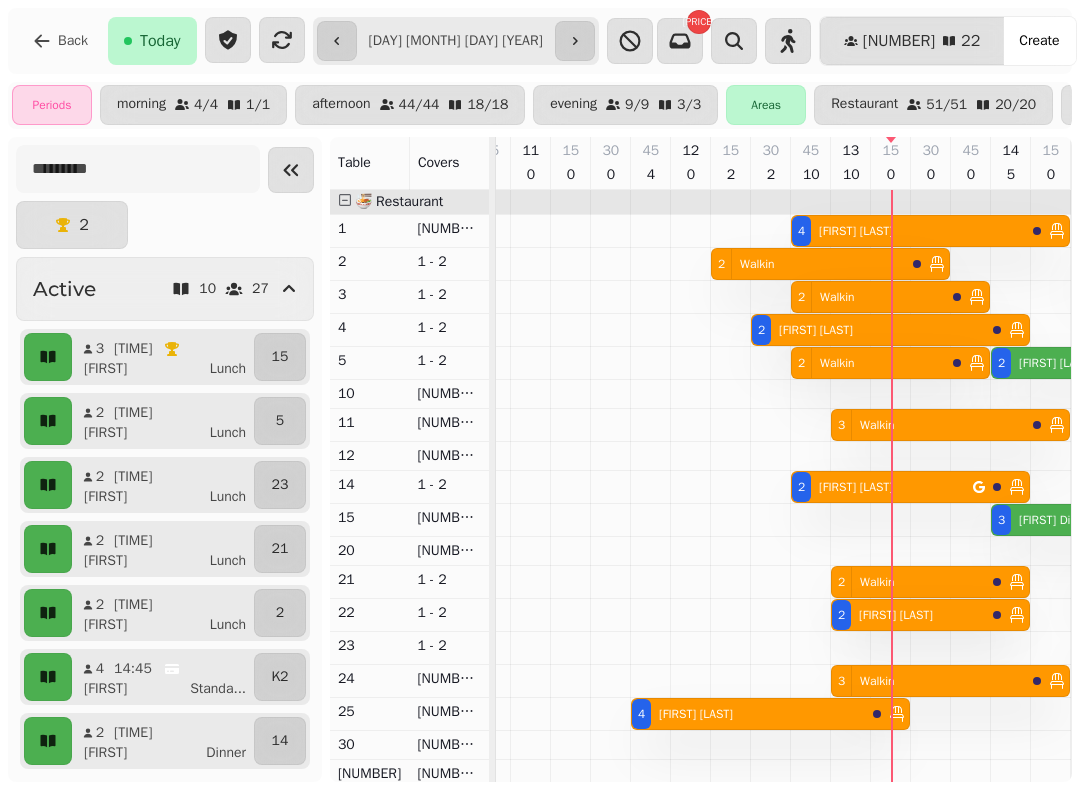 scroll, scrollTop: 0, scrollLeft: 1888, axis: horizontal 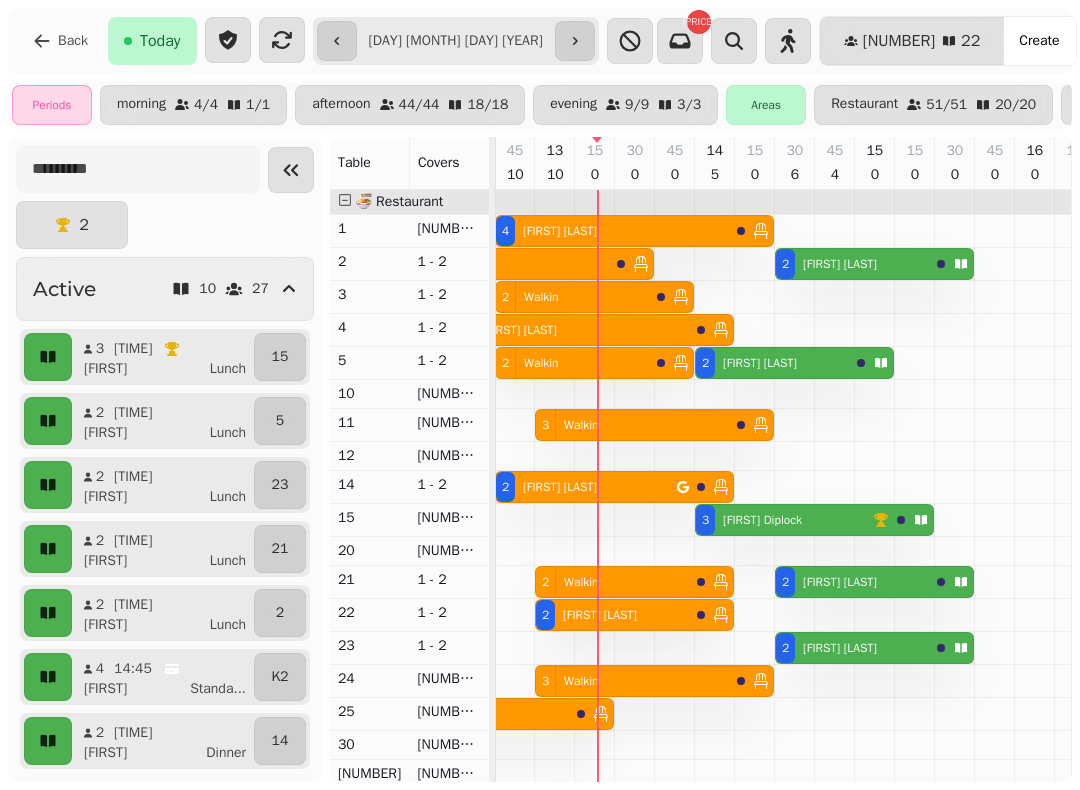 click on "Walkin" at bounding box center (537, 297) 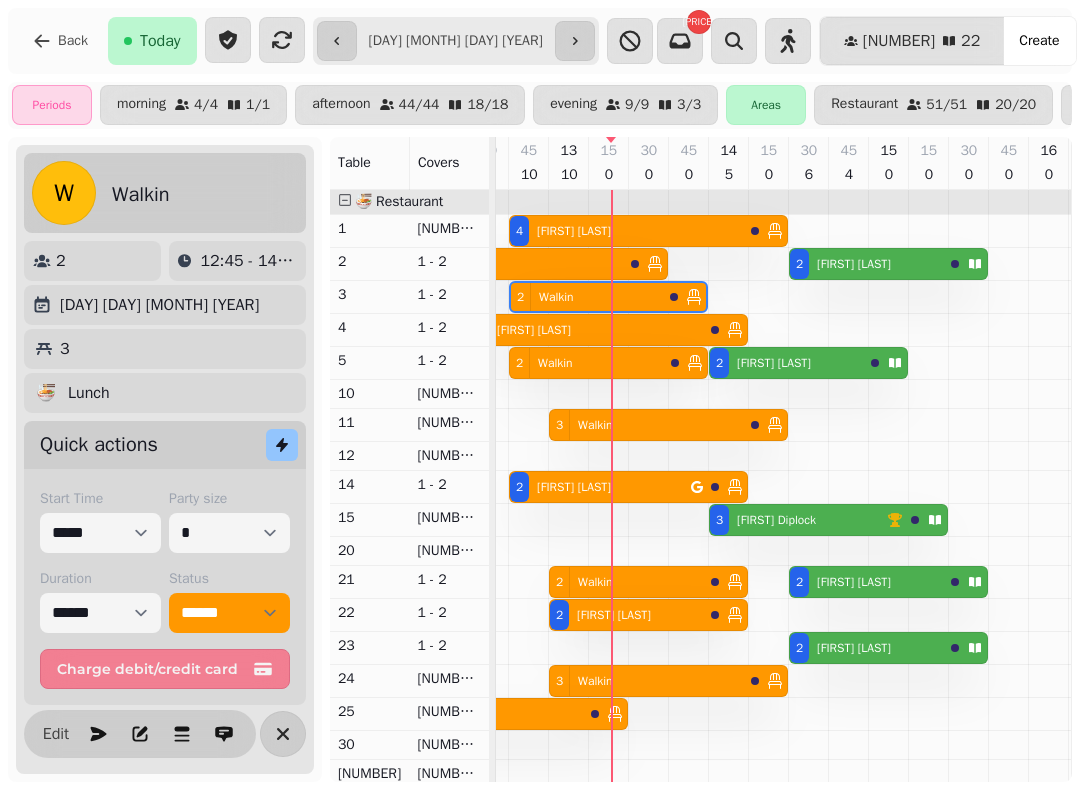 click on "[NUMBER] Walkin" at bounding box center (526, 264) 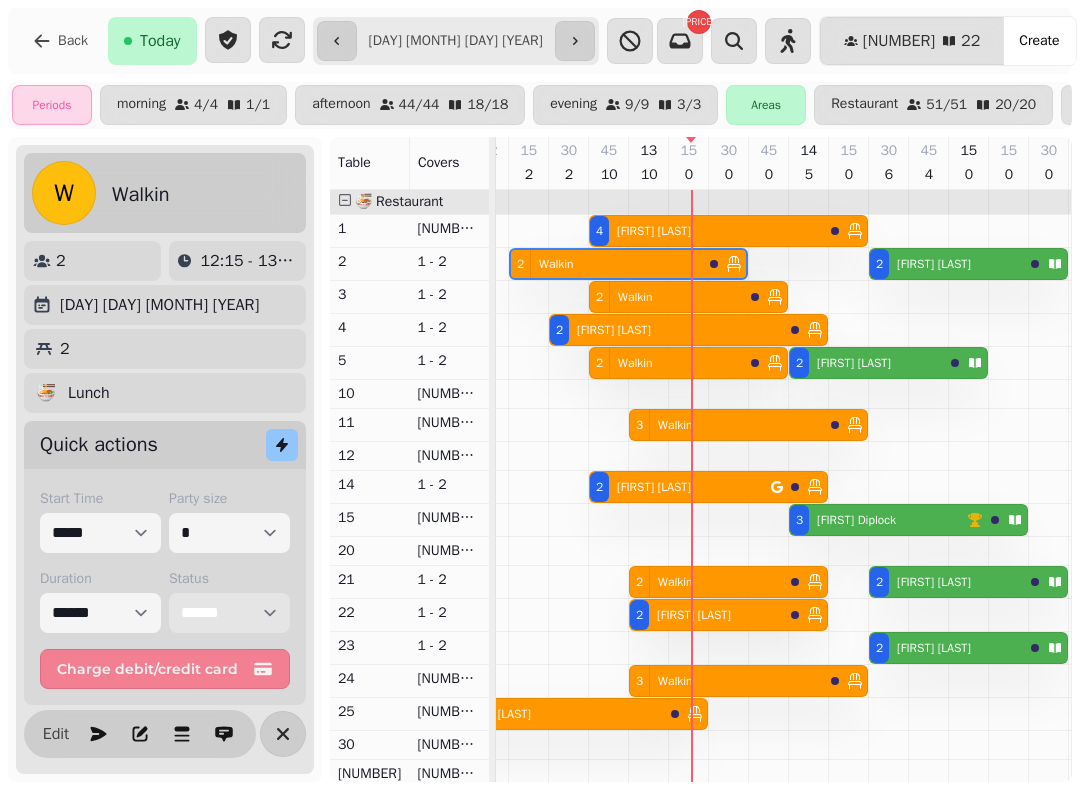 click on "**********" at bounding box center (229, 613) 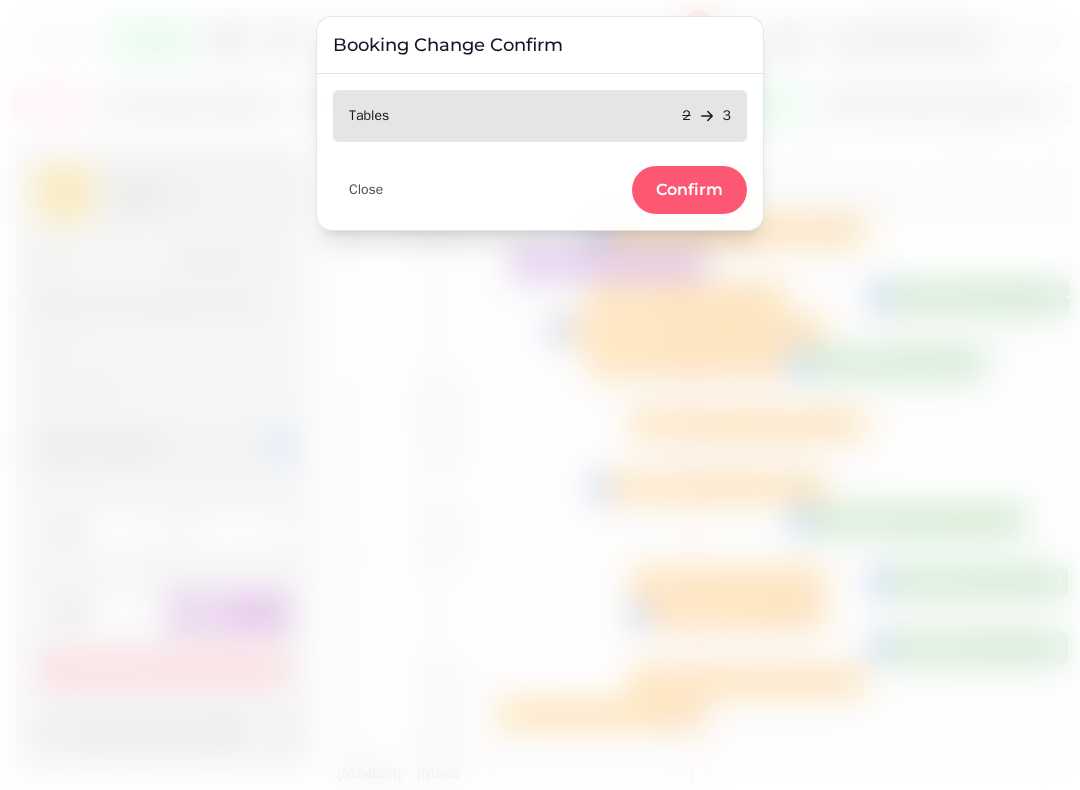 click on "Confirm" at bounding box center (689, 190) 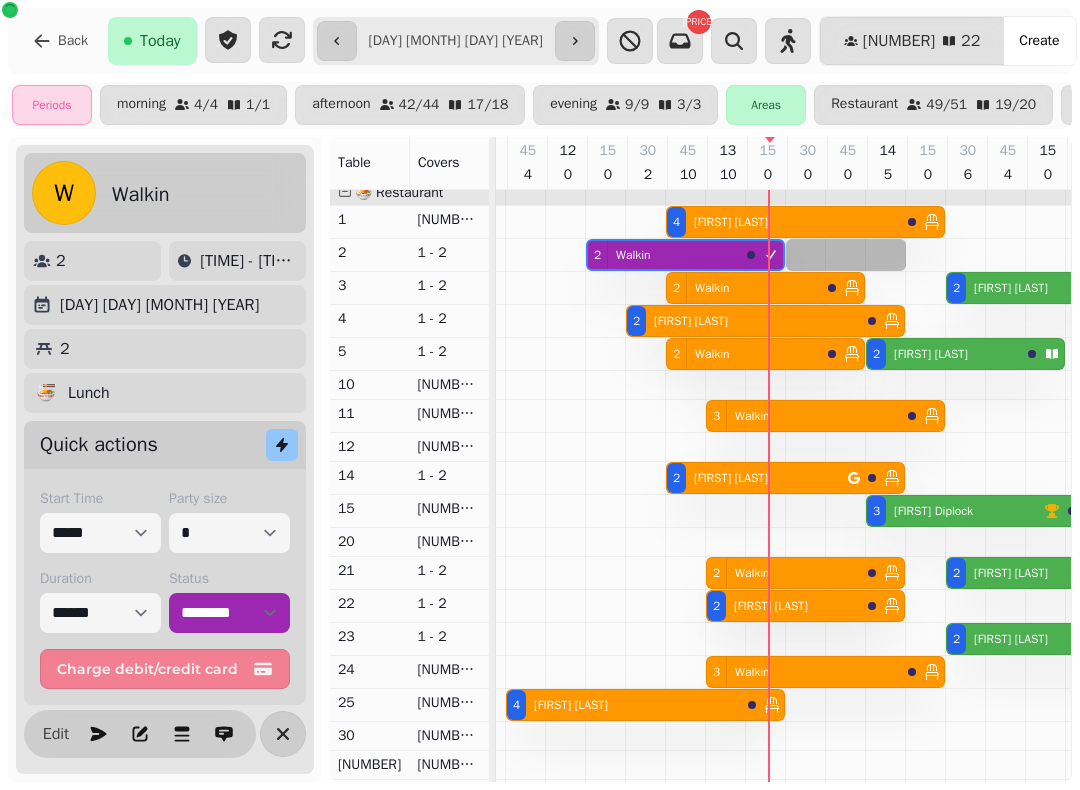 select on "*" 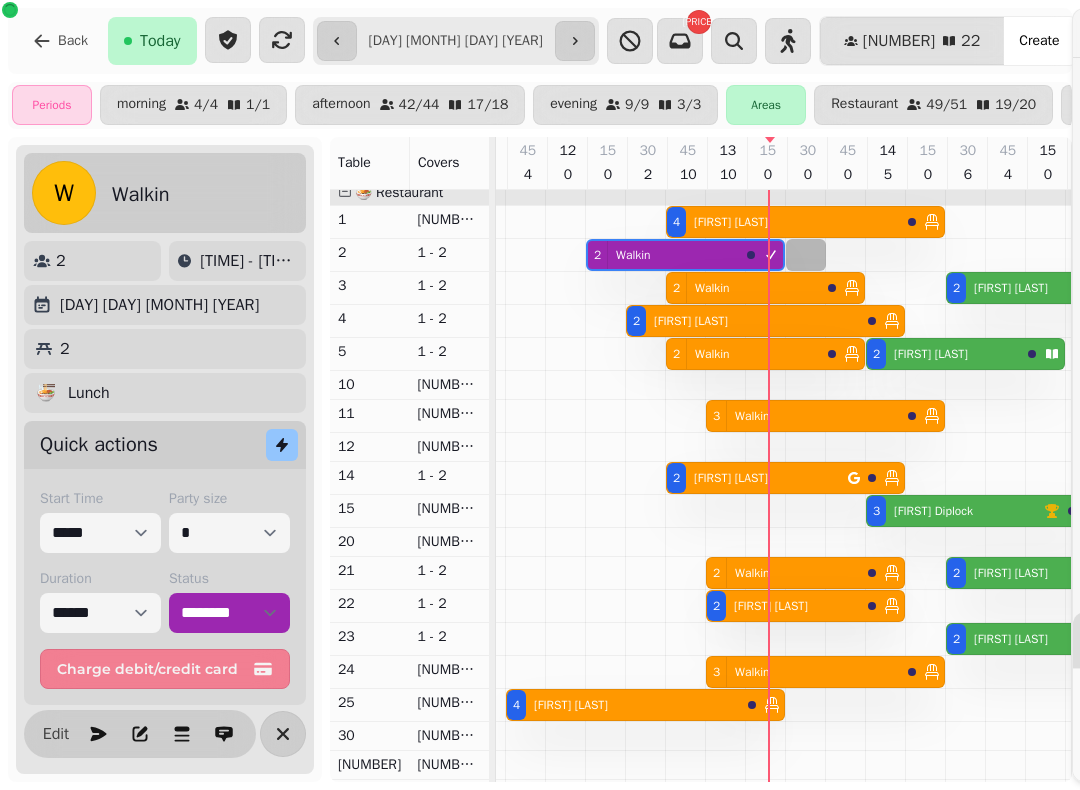 scroll, scrollTop: 11, scrollLeft: 1871, axis: both 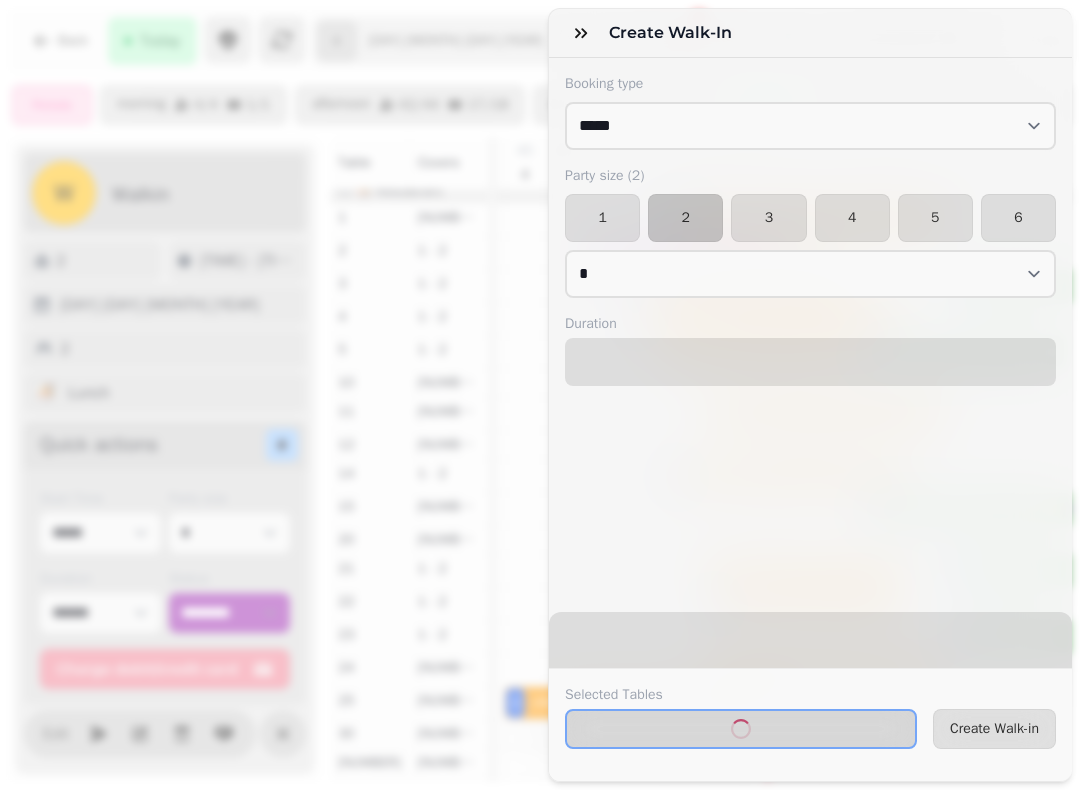 select on "****" 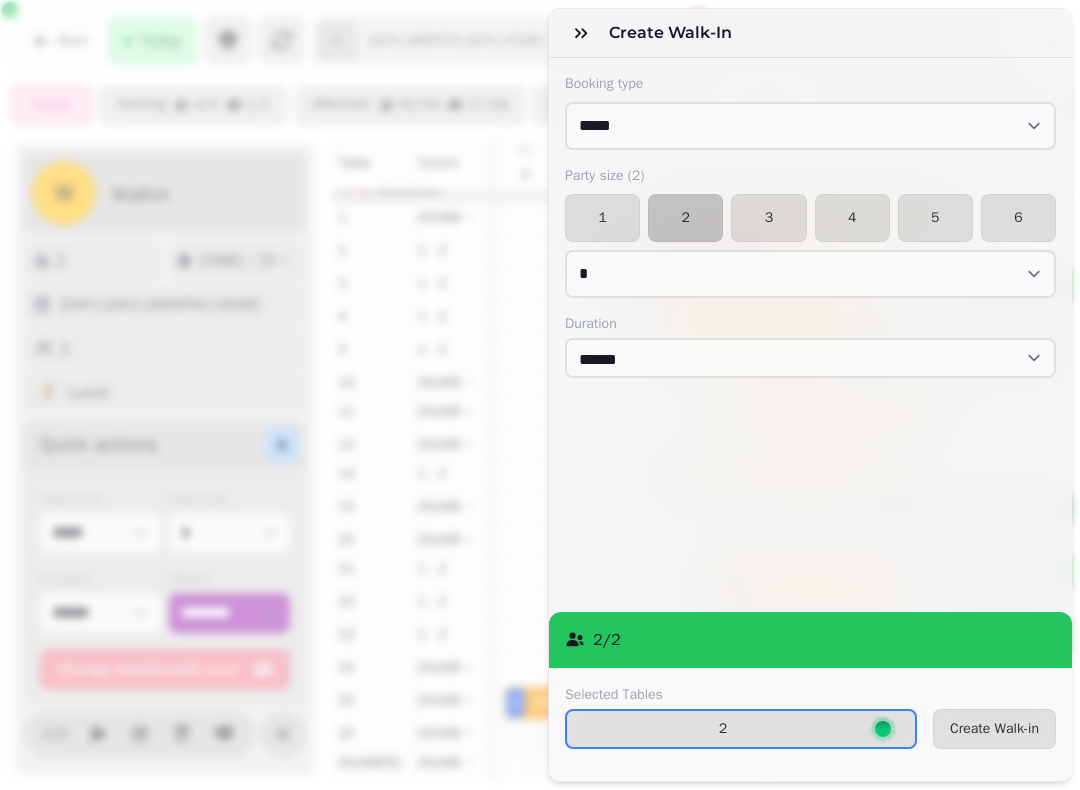 click on "Create Walk-in" at bounding box center [994, 729] 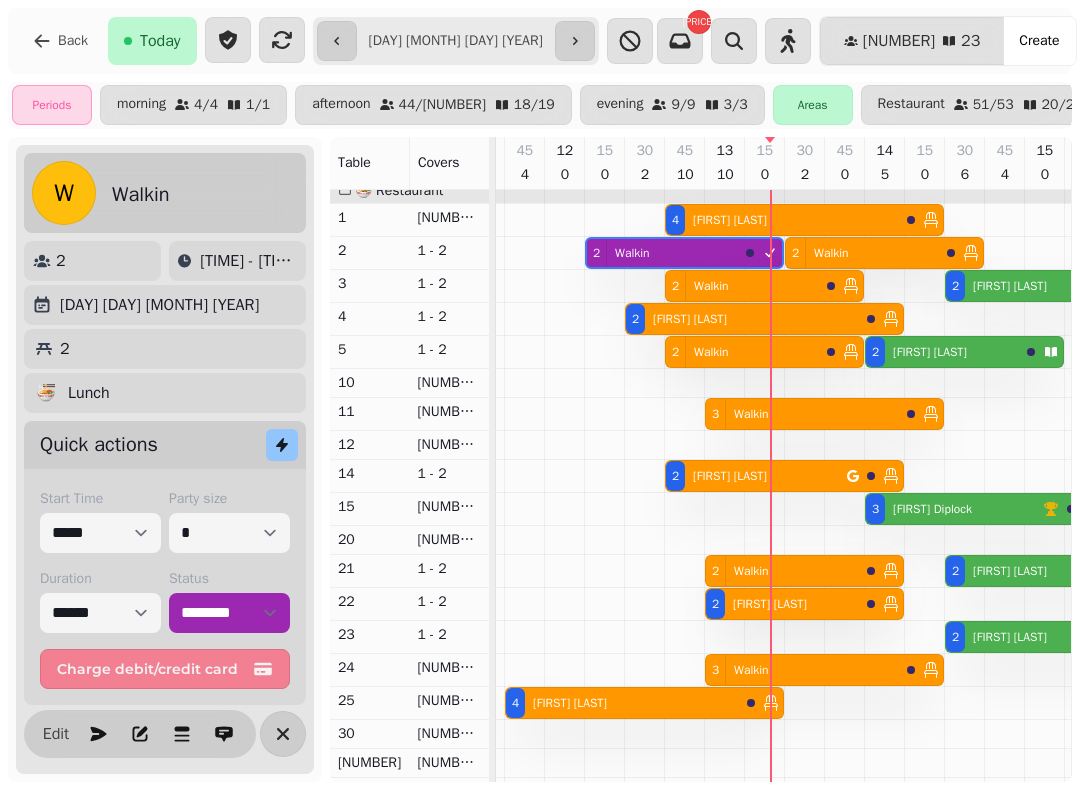 click on "[NUMBER] [FIRST] [LAST]" at bounding box center (742, 319) 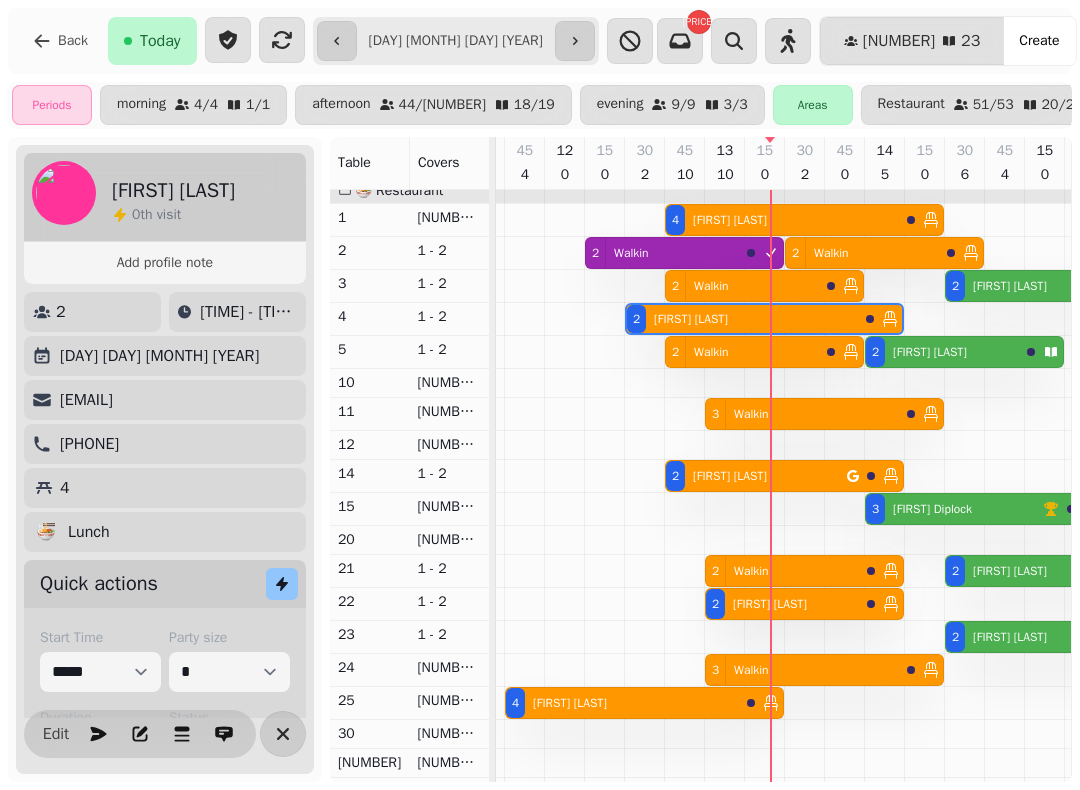 scroll, scrollTop: 0, scrollLeft: 1987, axis: horizontal 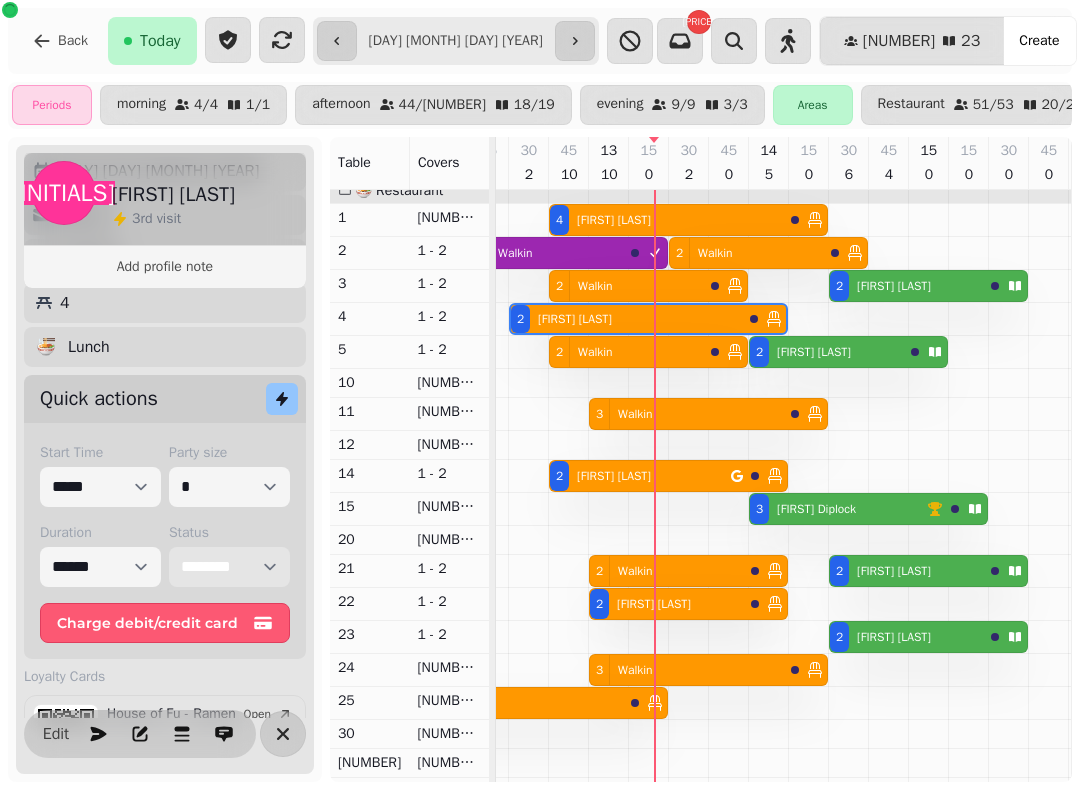 click on "**********" at bounding box center [229, 567] 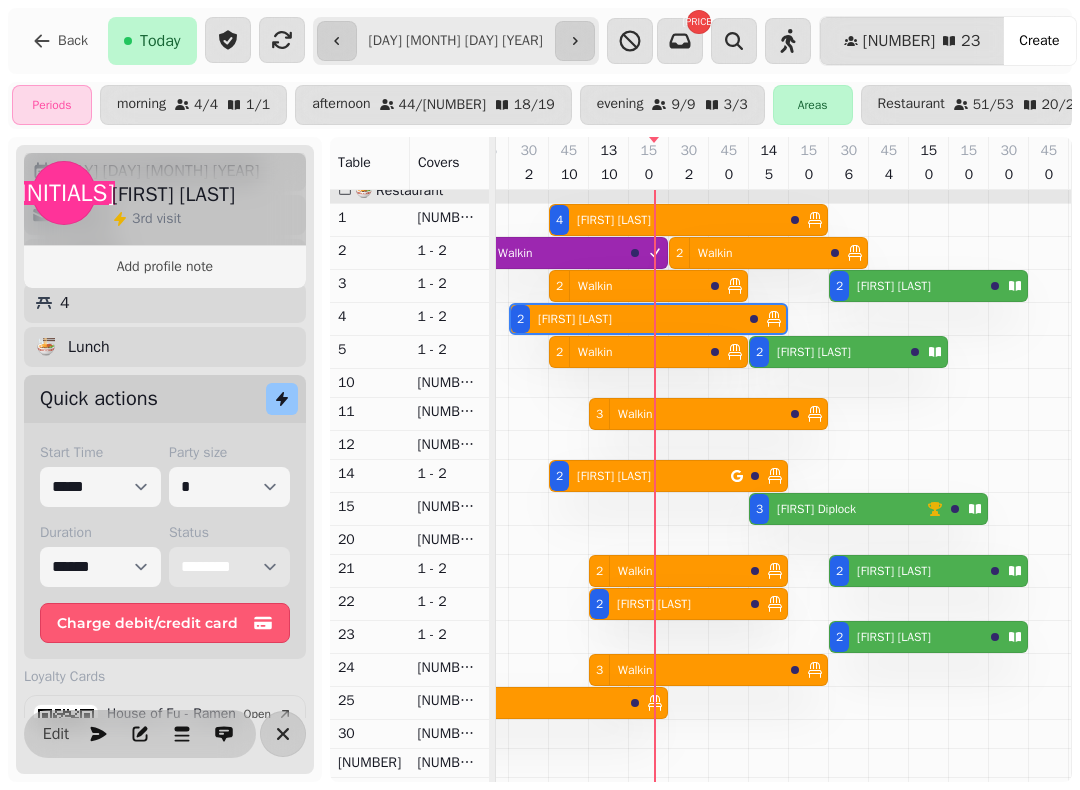 select on "********" 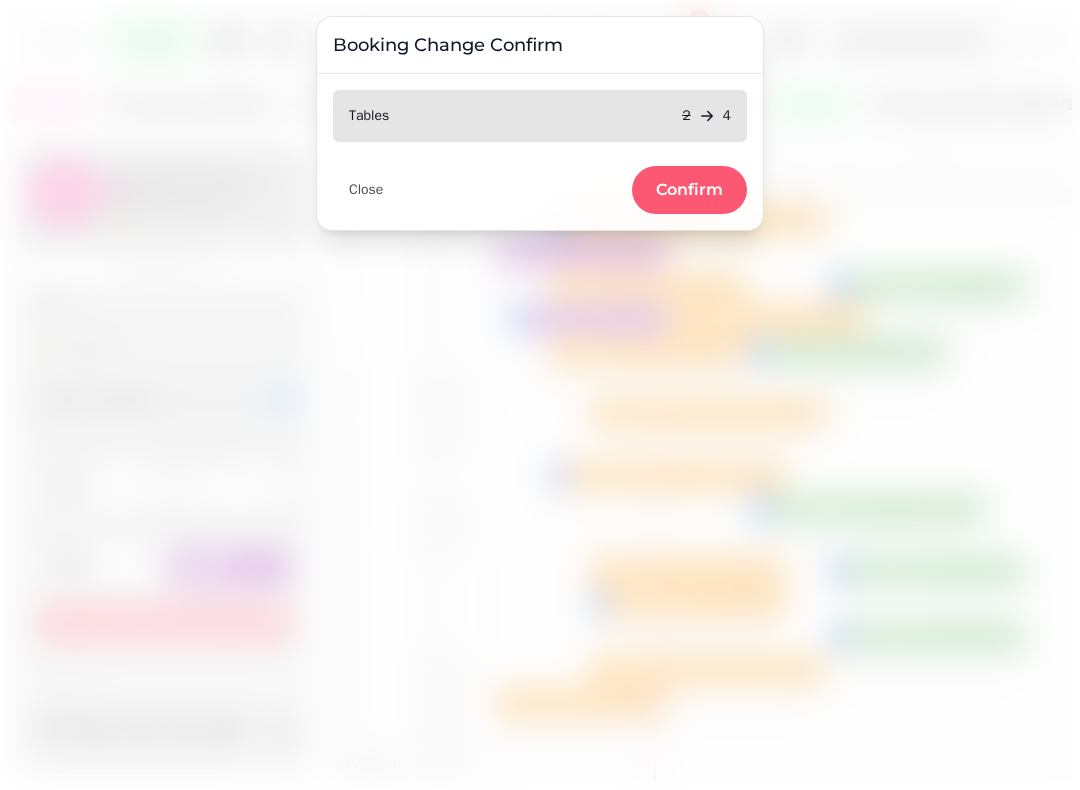 click on "Confirm" at bounding box center (689, 190) 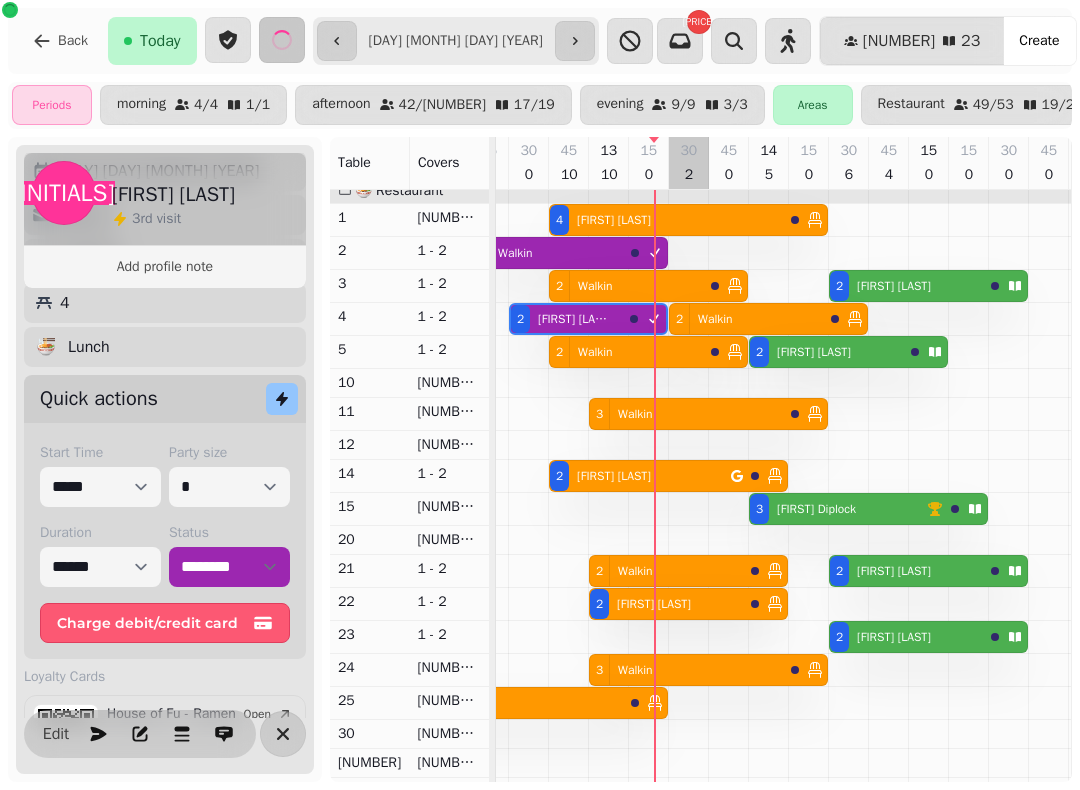 click at bounding box center (689, 724) 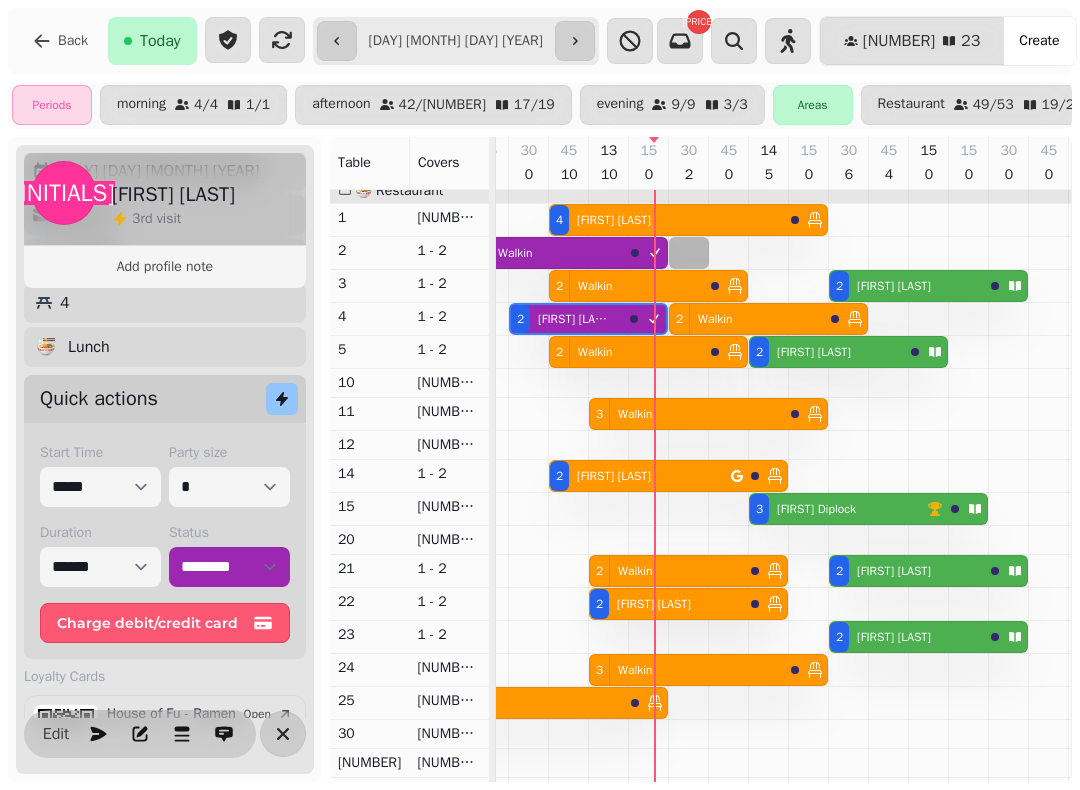 select on "*" 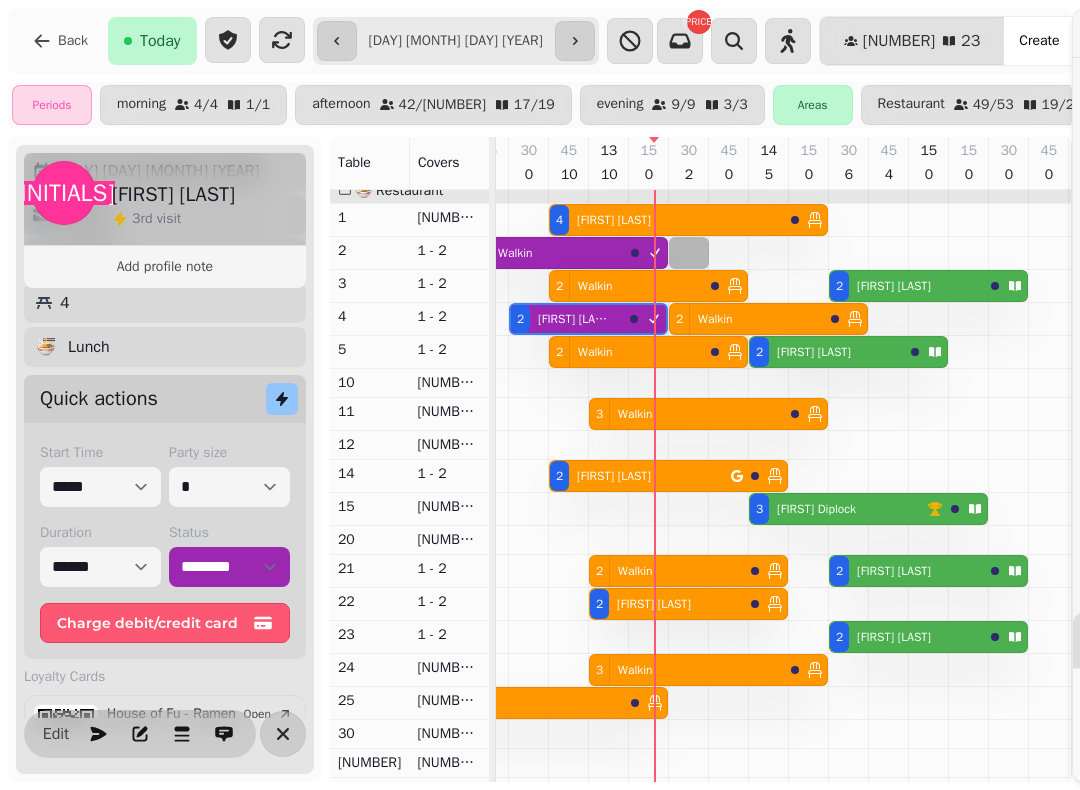 select on "****" 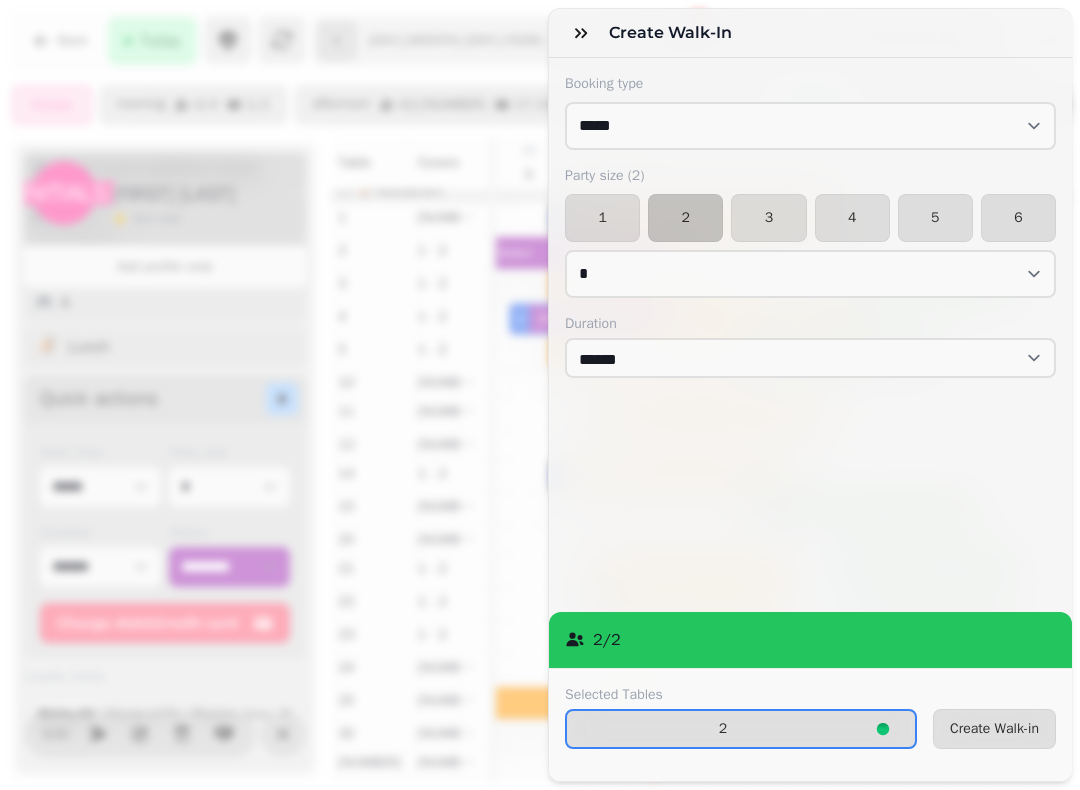 click on "Create Walk-in" at bounding box center (994, 729) 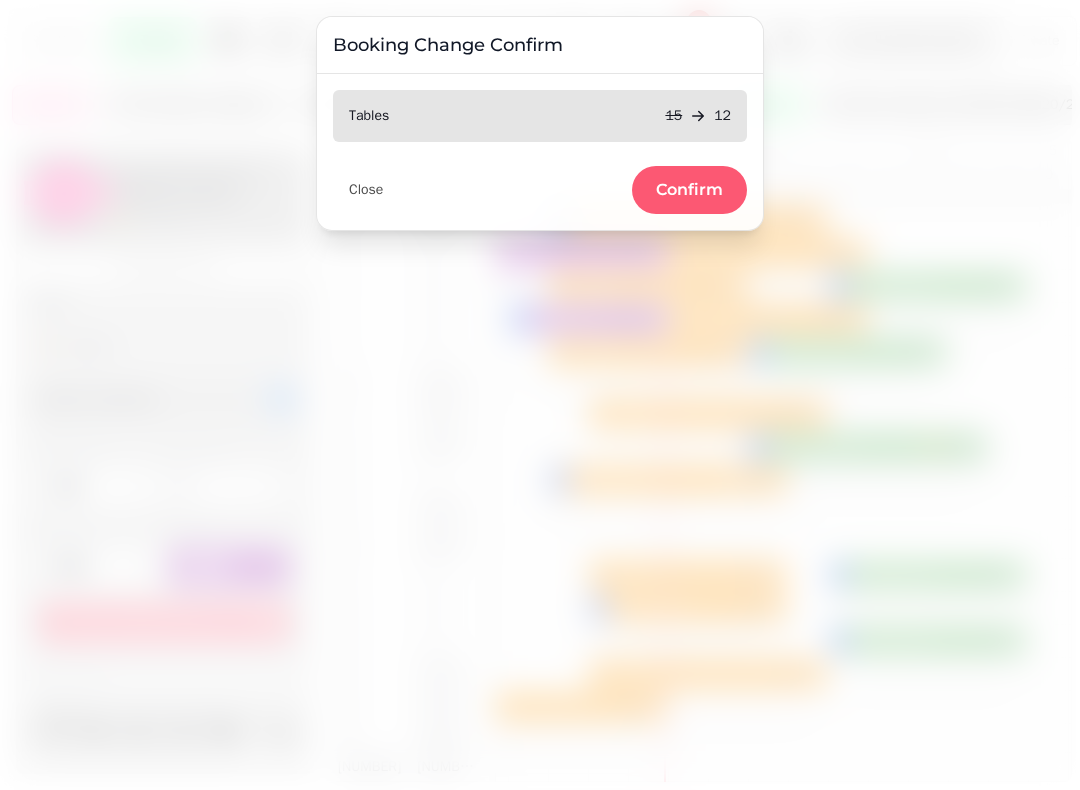 click on "Confirm" at bounding box center [689, 190] 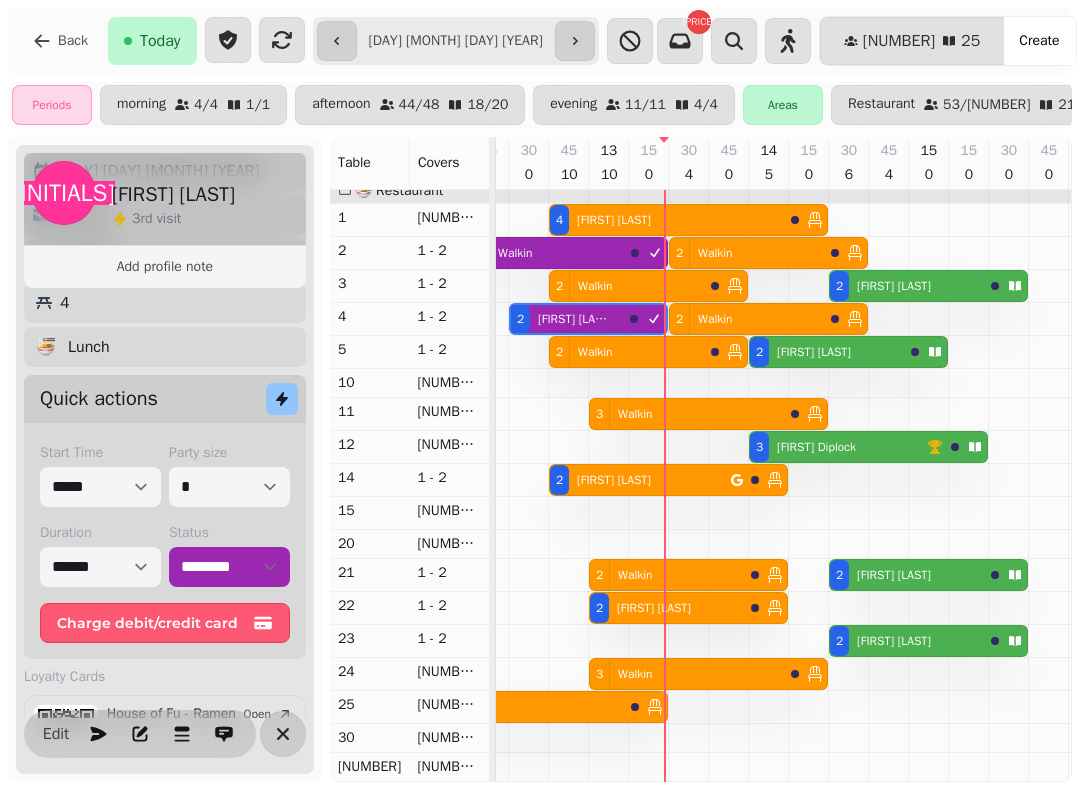 click at bounding box center (649, 726) 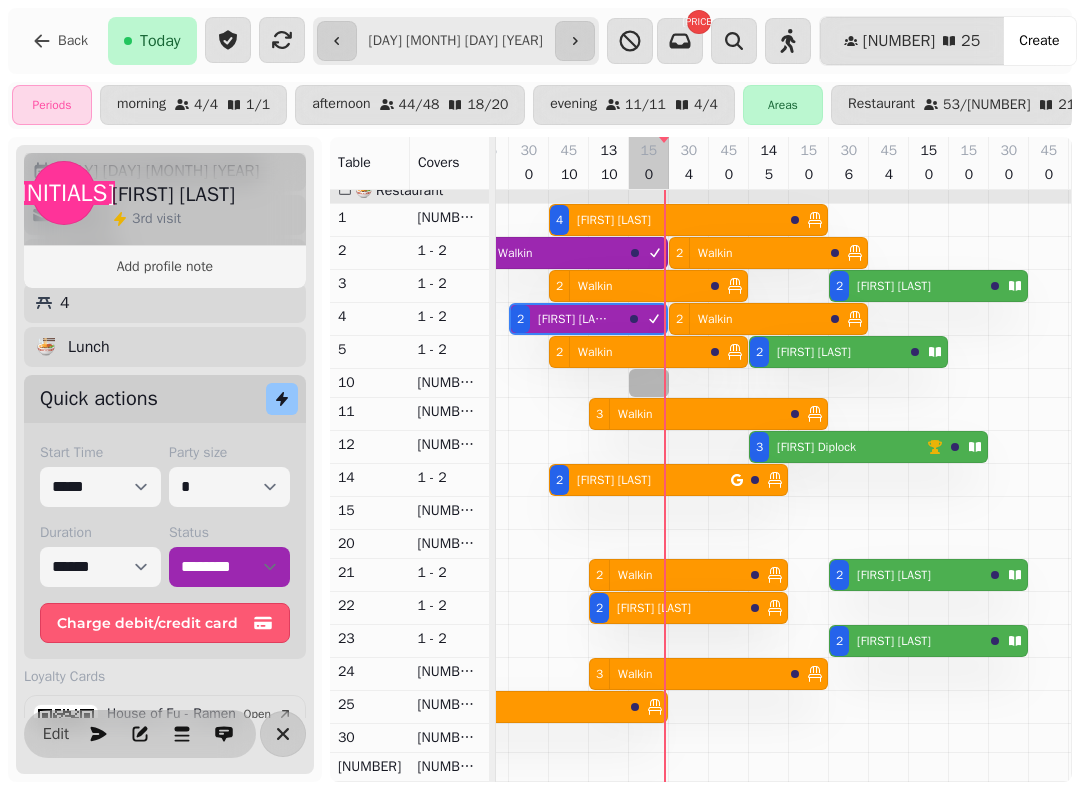 select on "*" 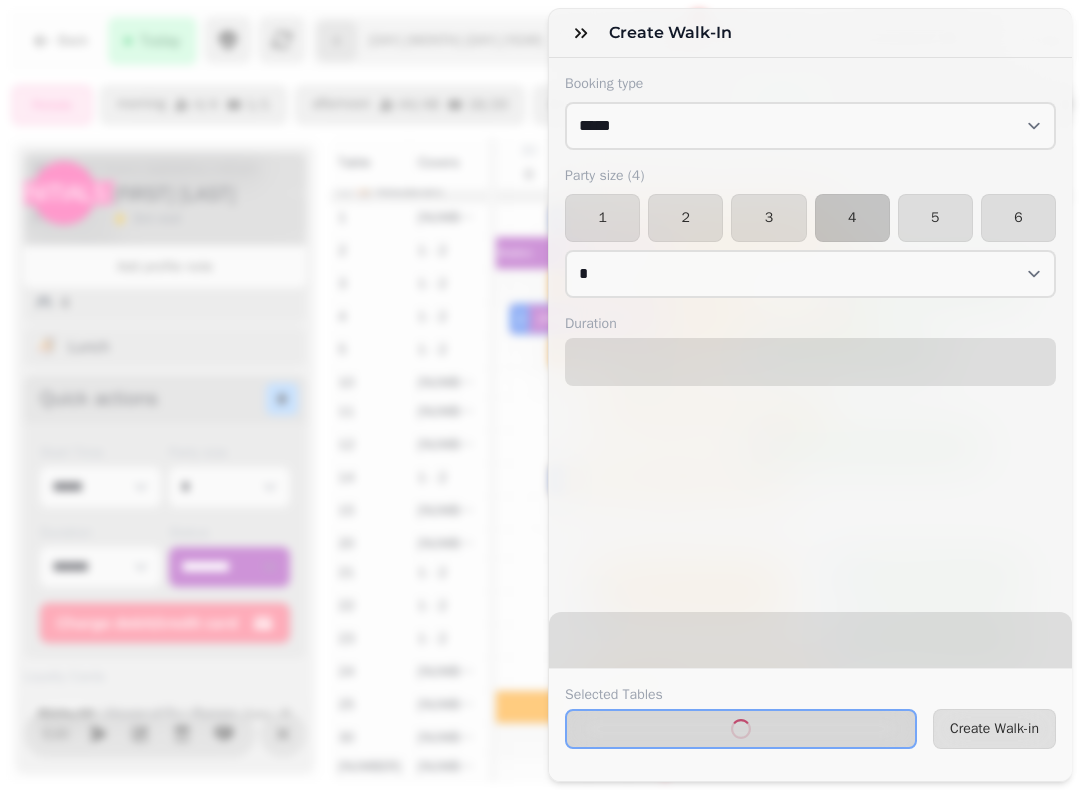 select on "****" 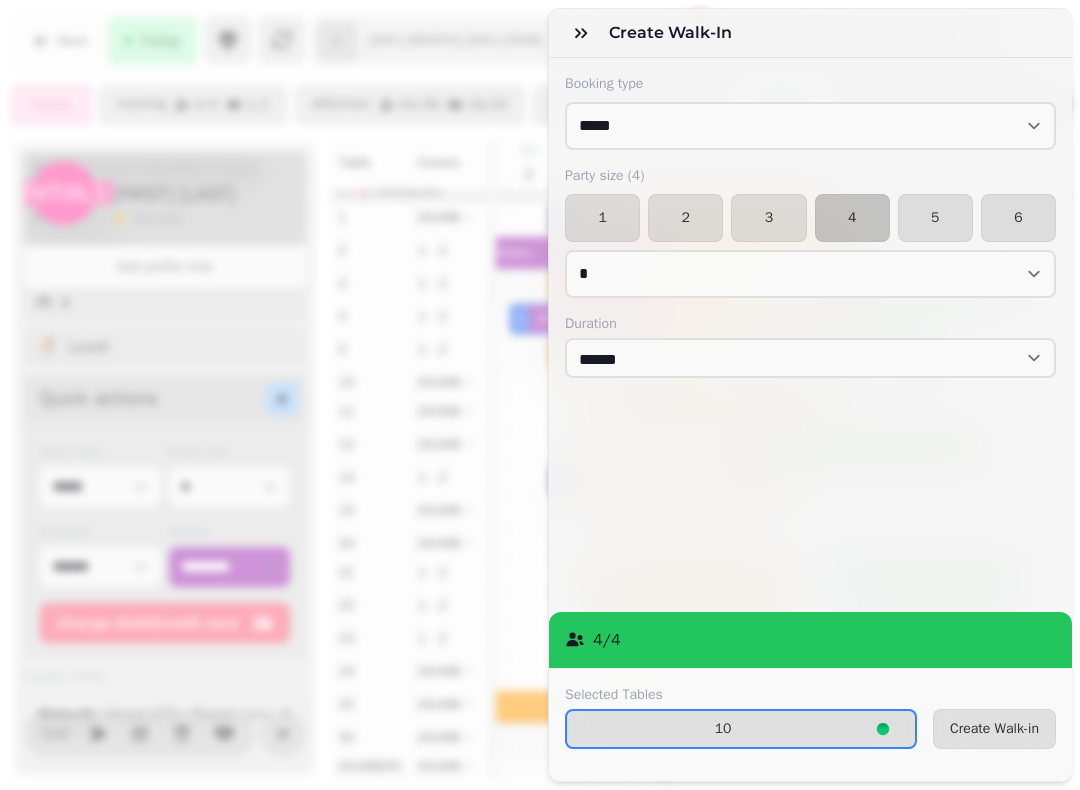 click on "2" at bounding box center [685, 218] 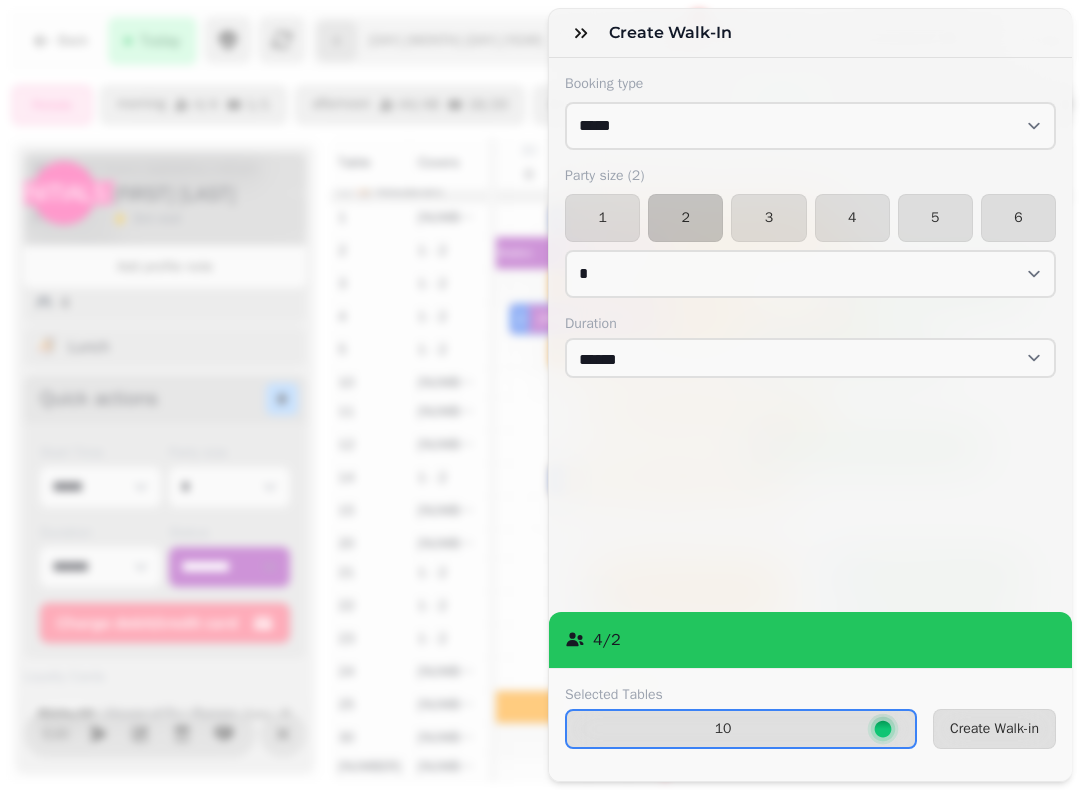 click on "Create Walk-in" at bounding box center [994, 729] 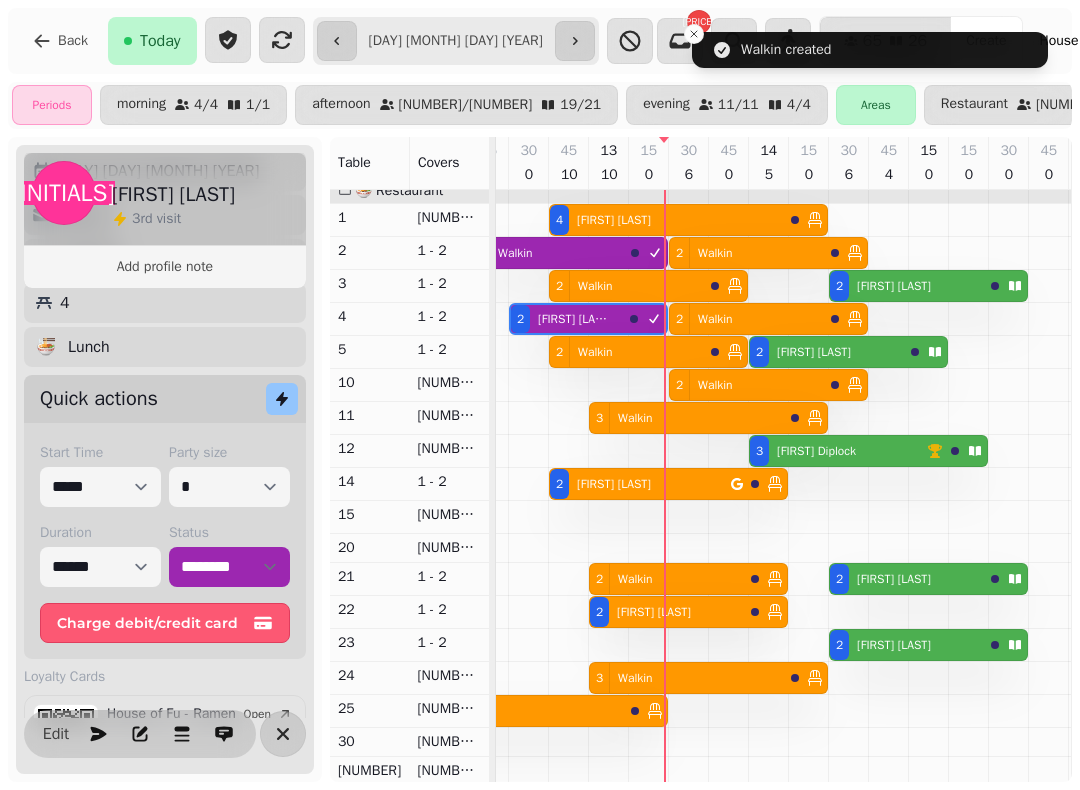 select on "*" 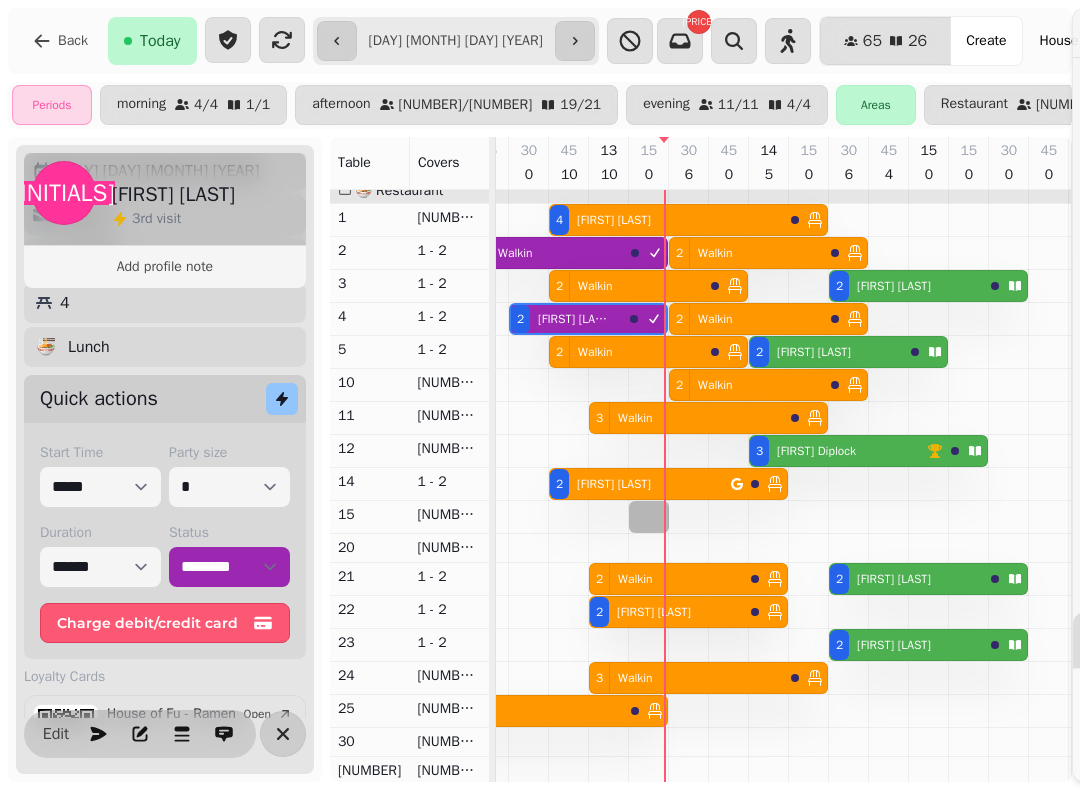 select on "****" 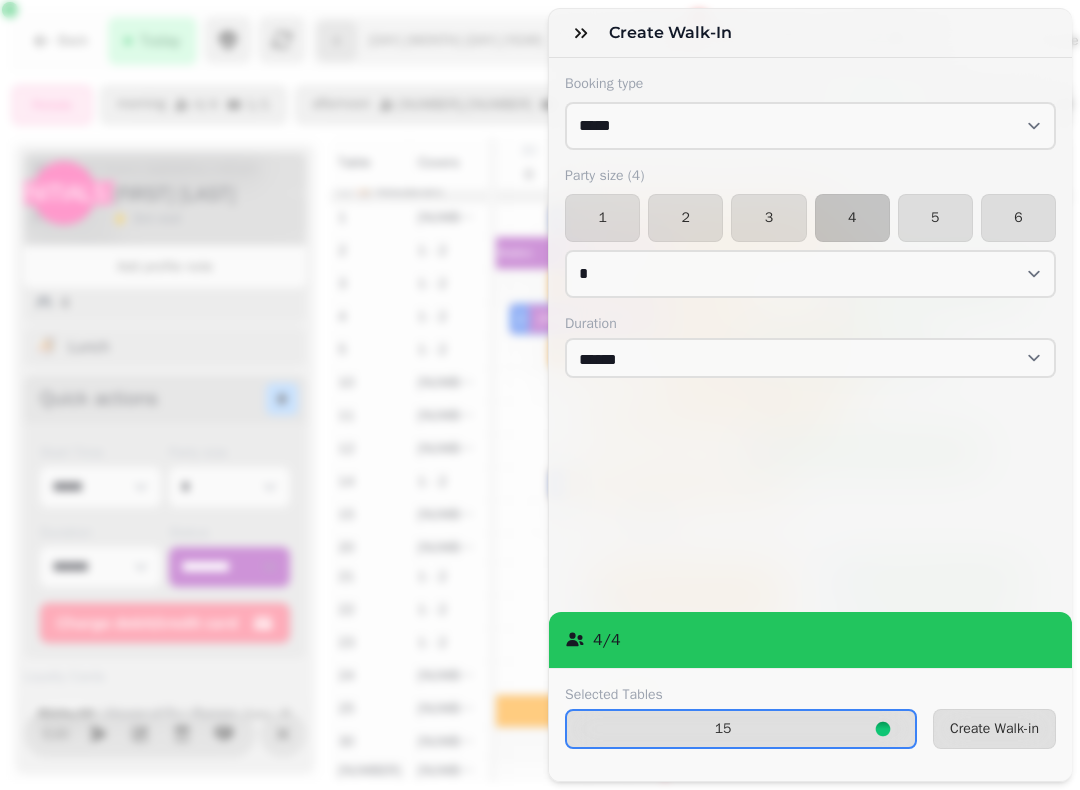 click on "2" at bounding box center [685, 218] 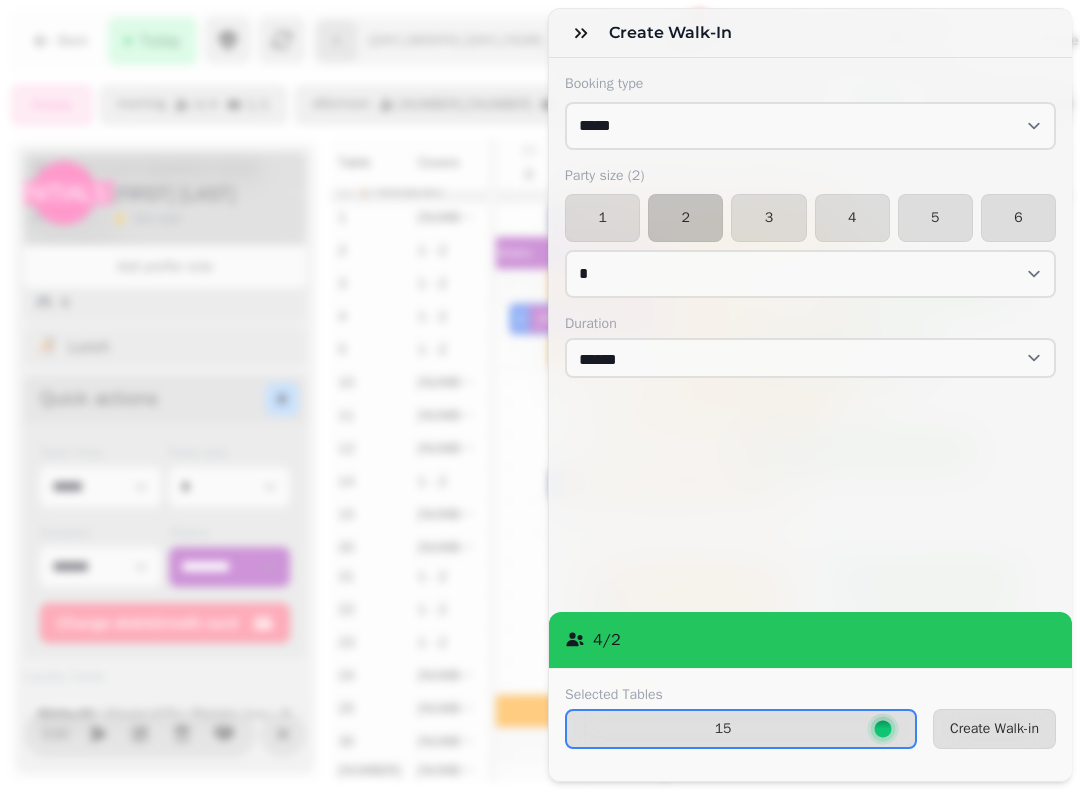 click on "Create Walk-in" at bounding box center [994, 729] 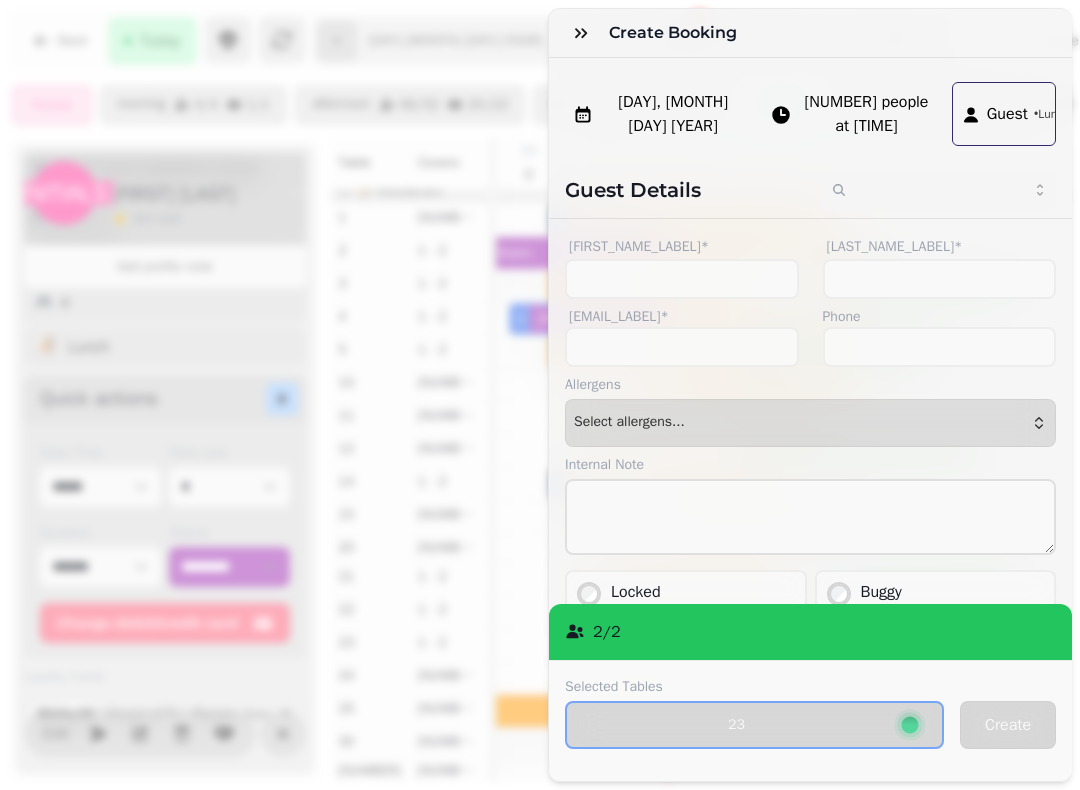 click at bounding box center (581, 33) 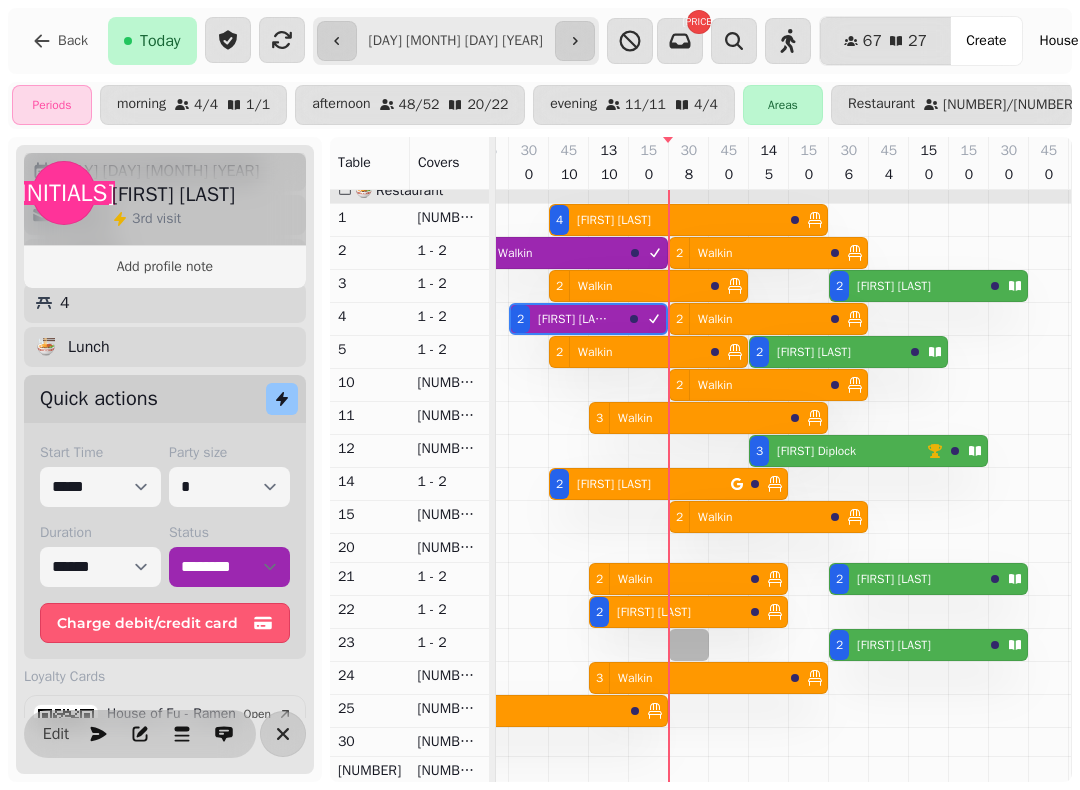 select on "*" 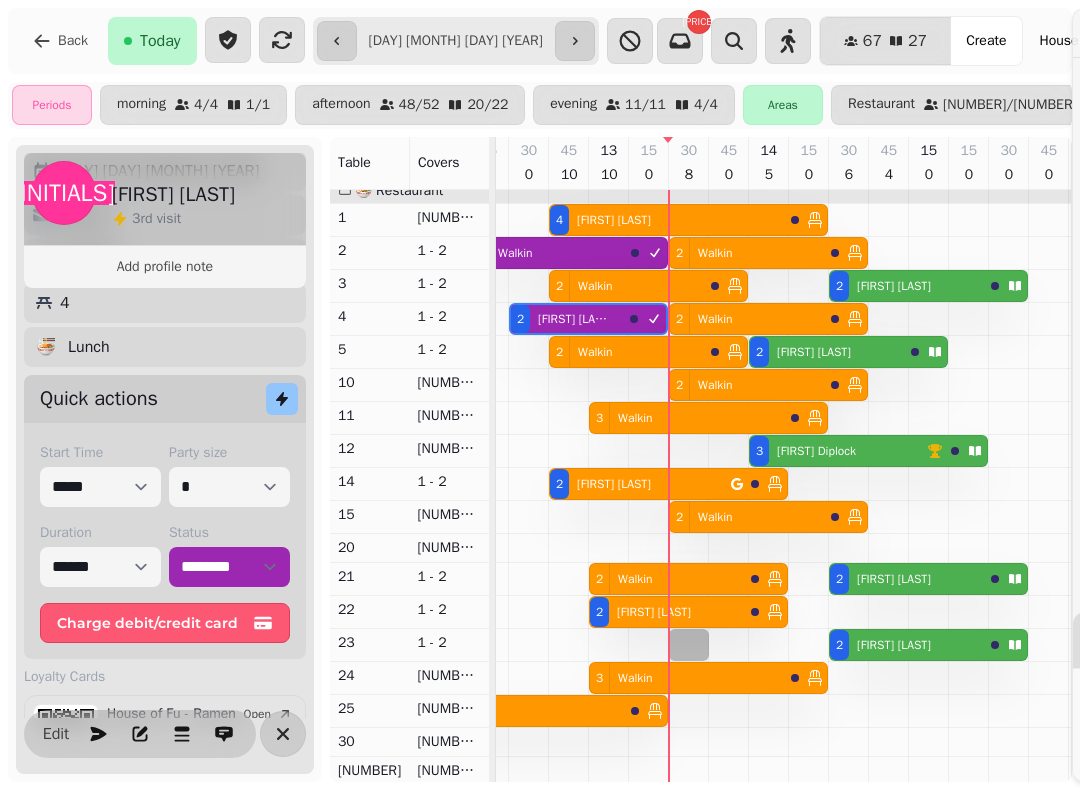 select on "****" 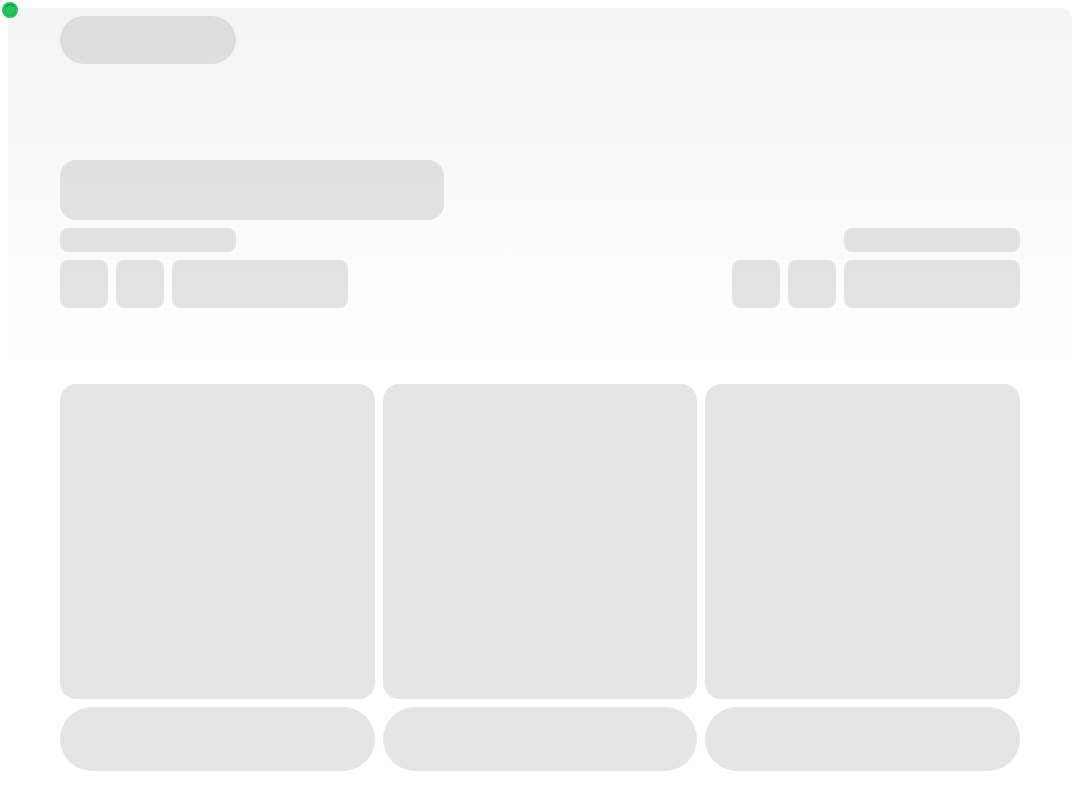 scroll, scrollTop: 0, scrollLeft: 0, axis: both 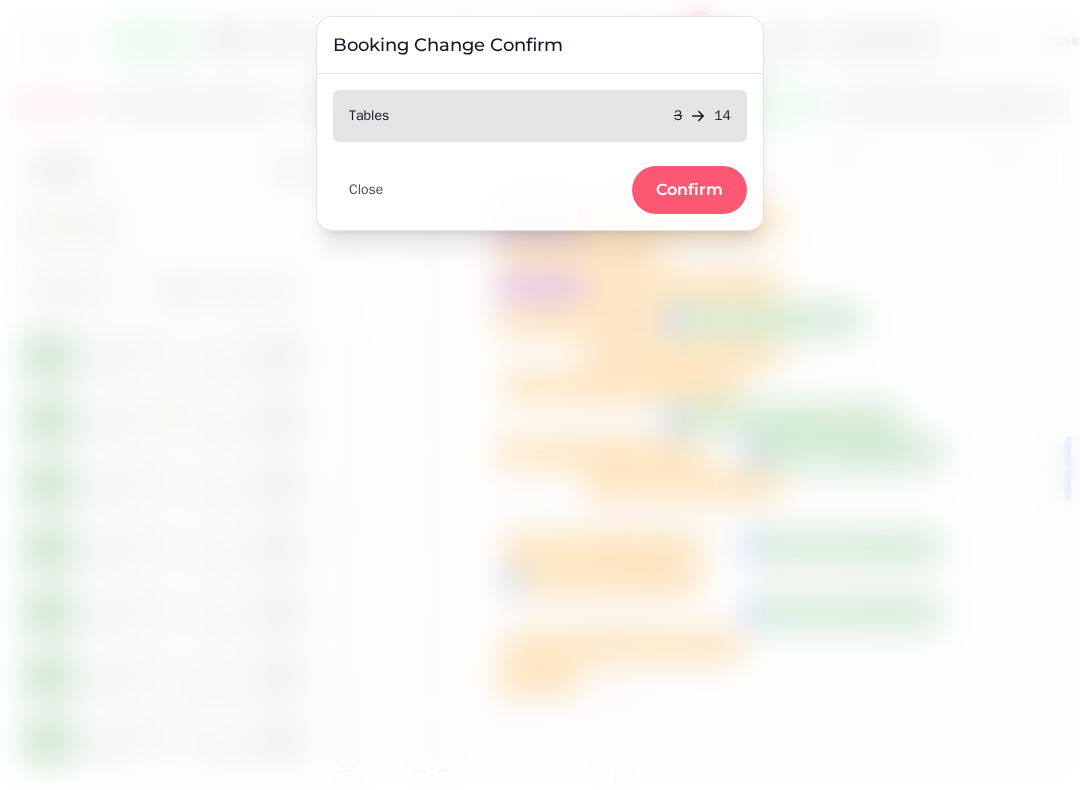 click on "Confirm" at bounding box center (689, 190) 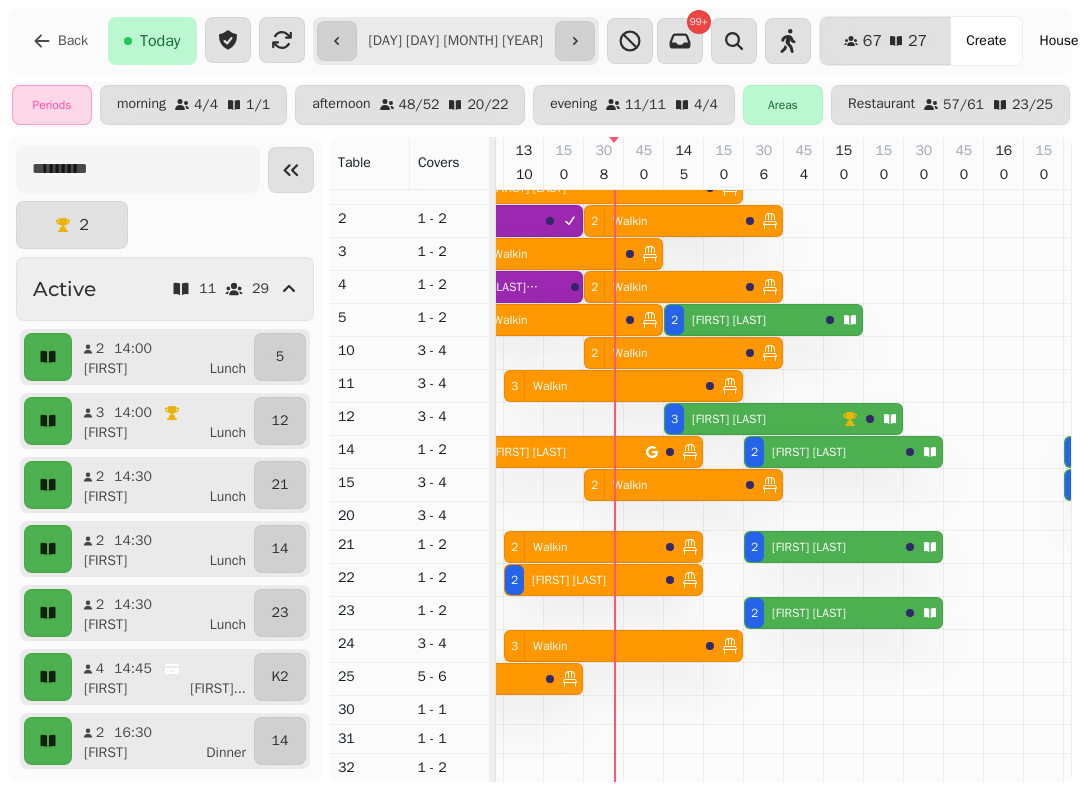 click on "2 Walkin" at bounding box center [541, 254] 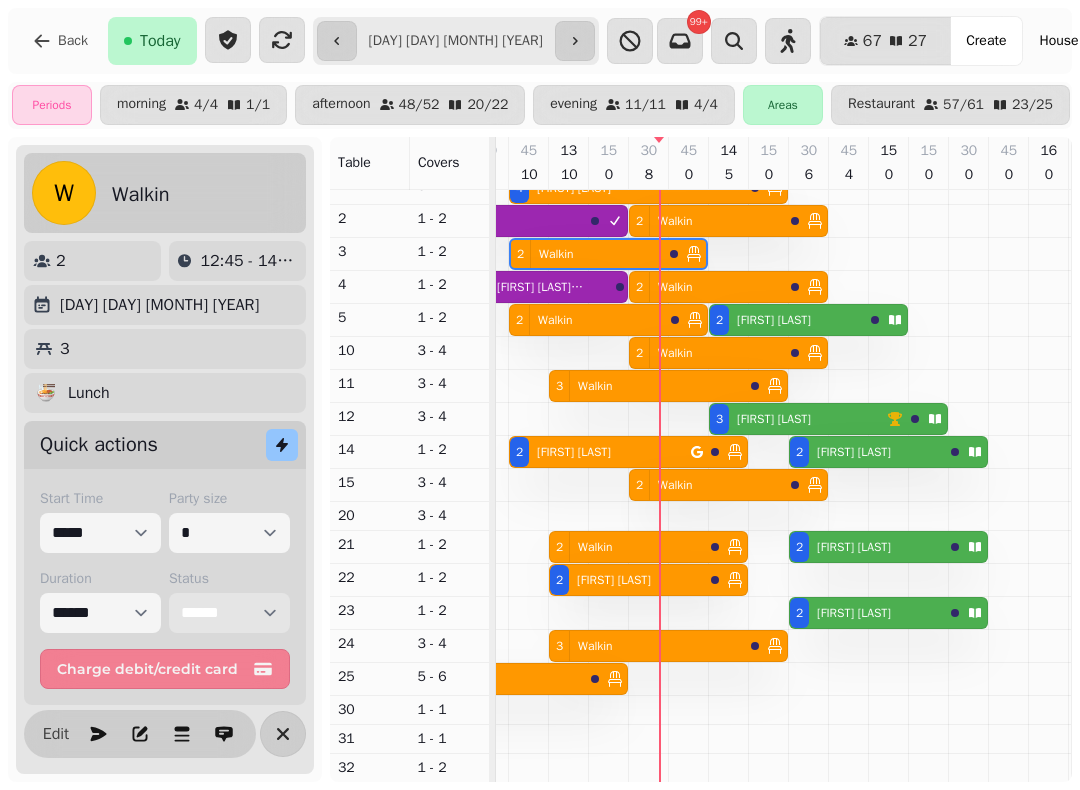 click on "**********" at bounding box center [229, 613] 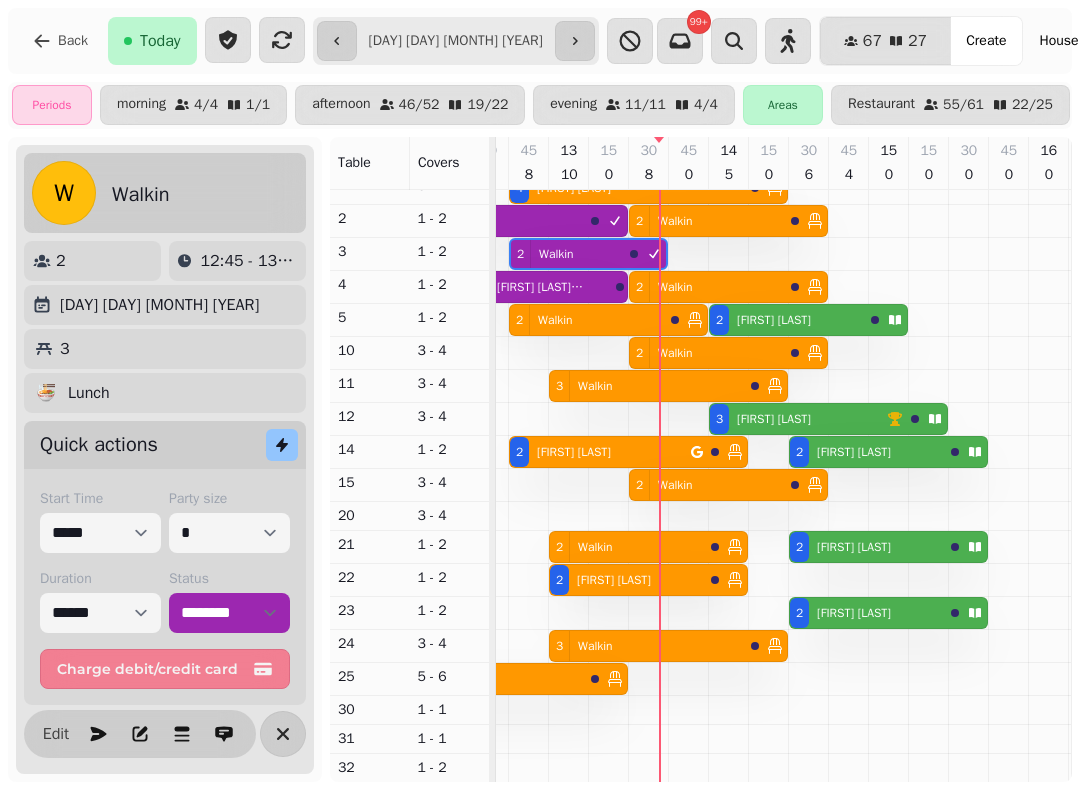 select on "*" 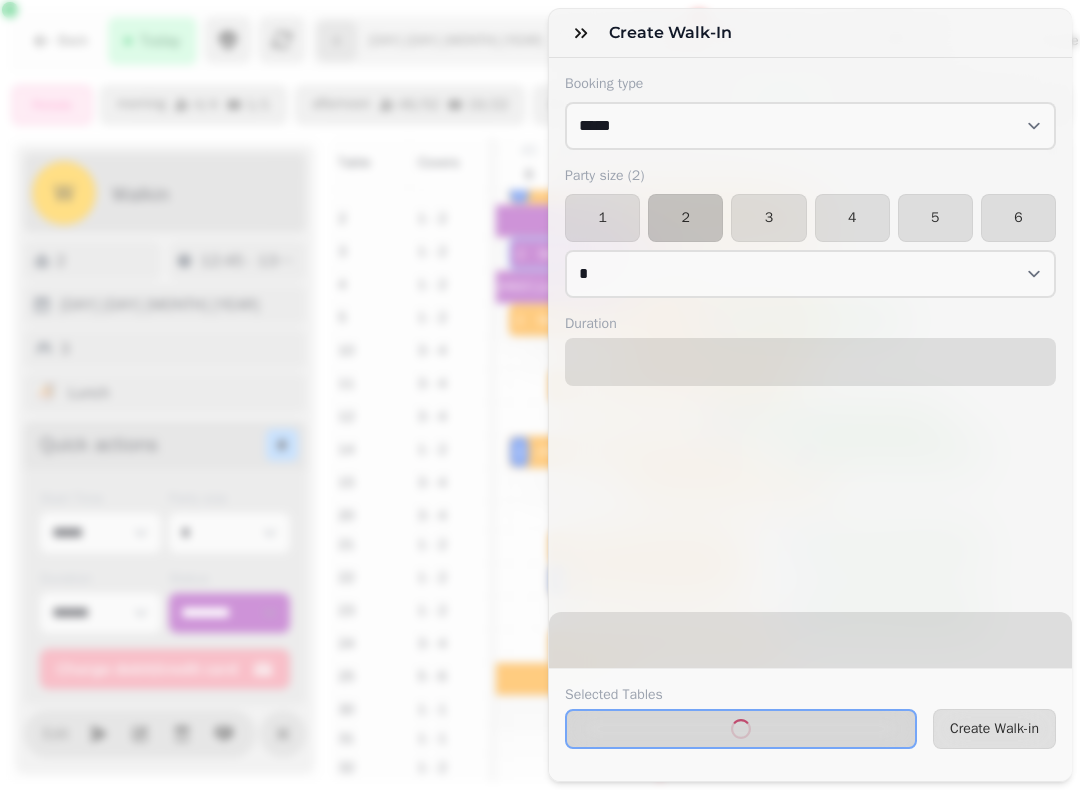 select on "****" 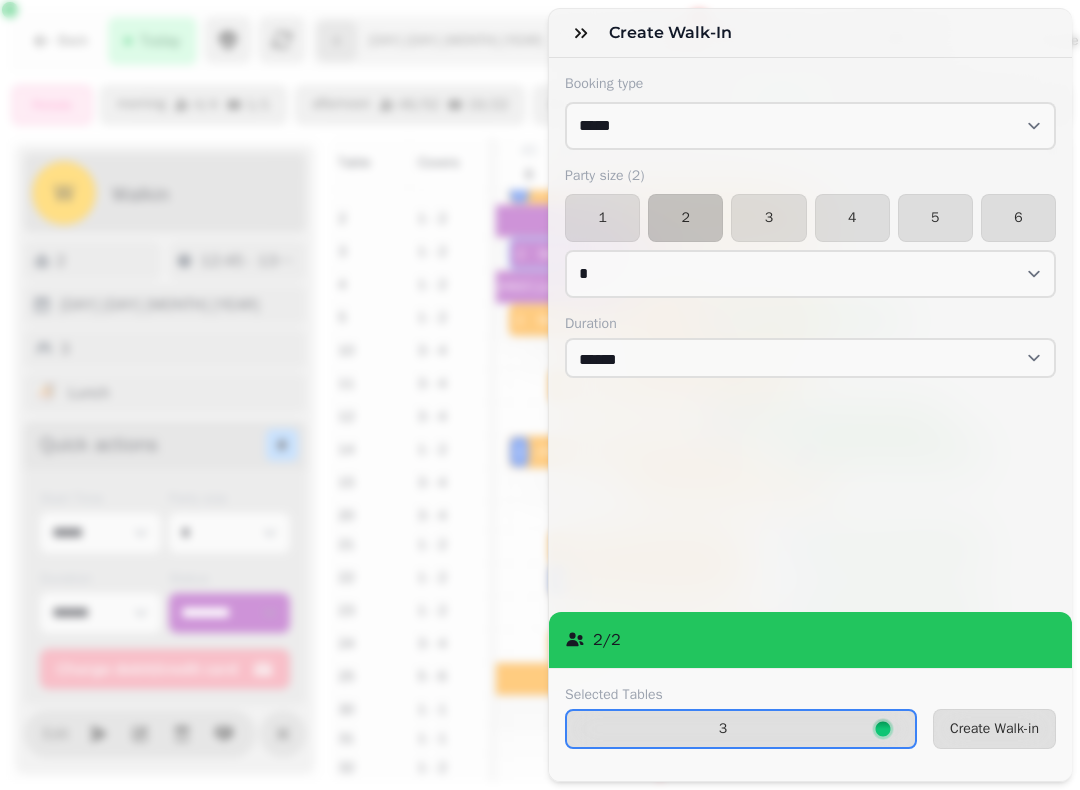 click on "Create Walk-in" at bounding box center [994, 729] 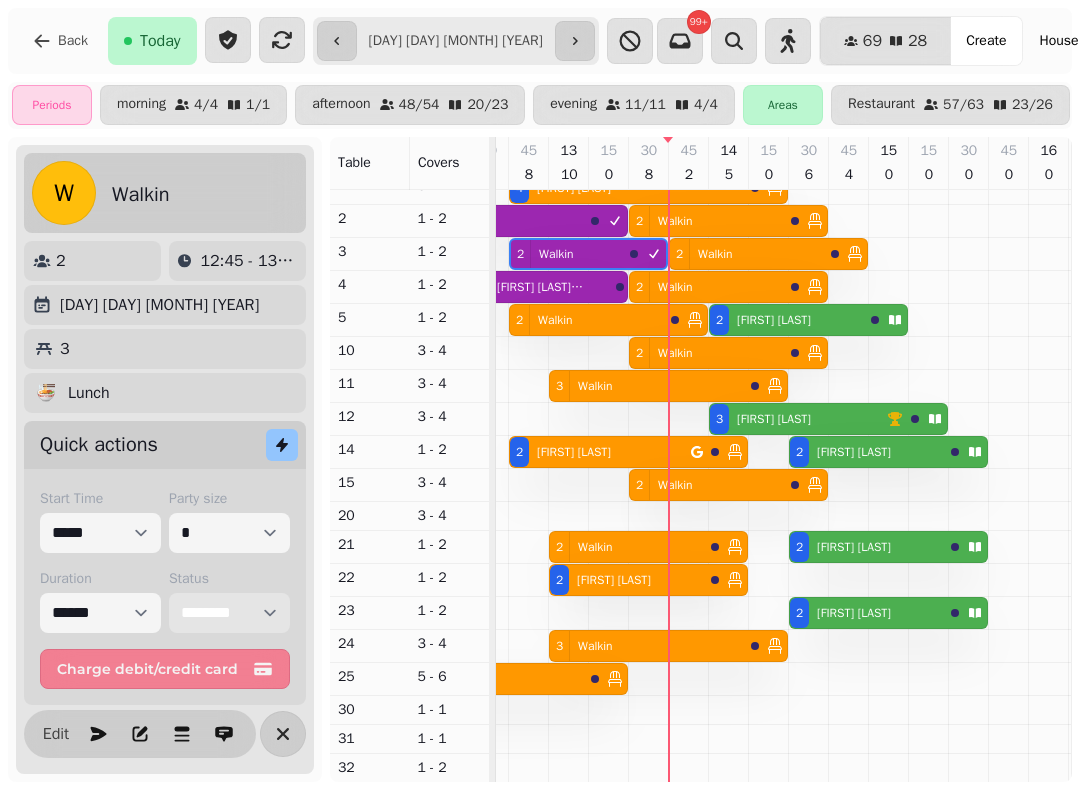 scroll, scrollTop: 0, scrollLeft: 2047, axis: horizontal 